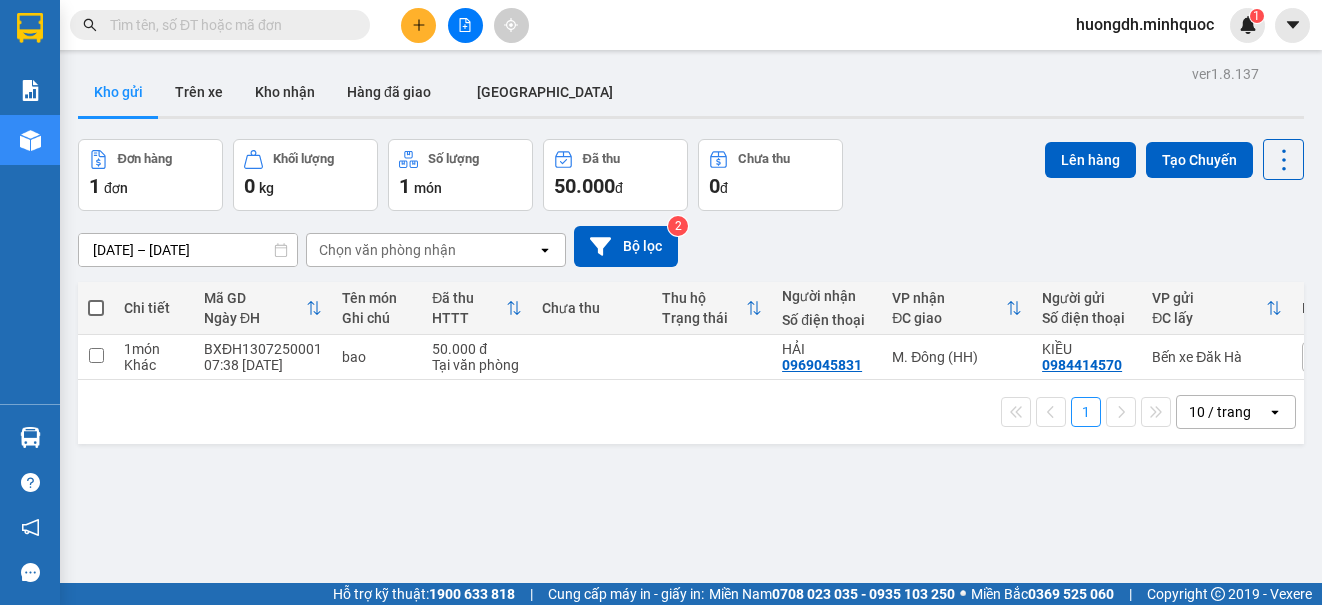 scroll, scrollTop: 0, scrollLeft: 0, axis: both 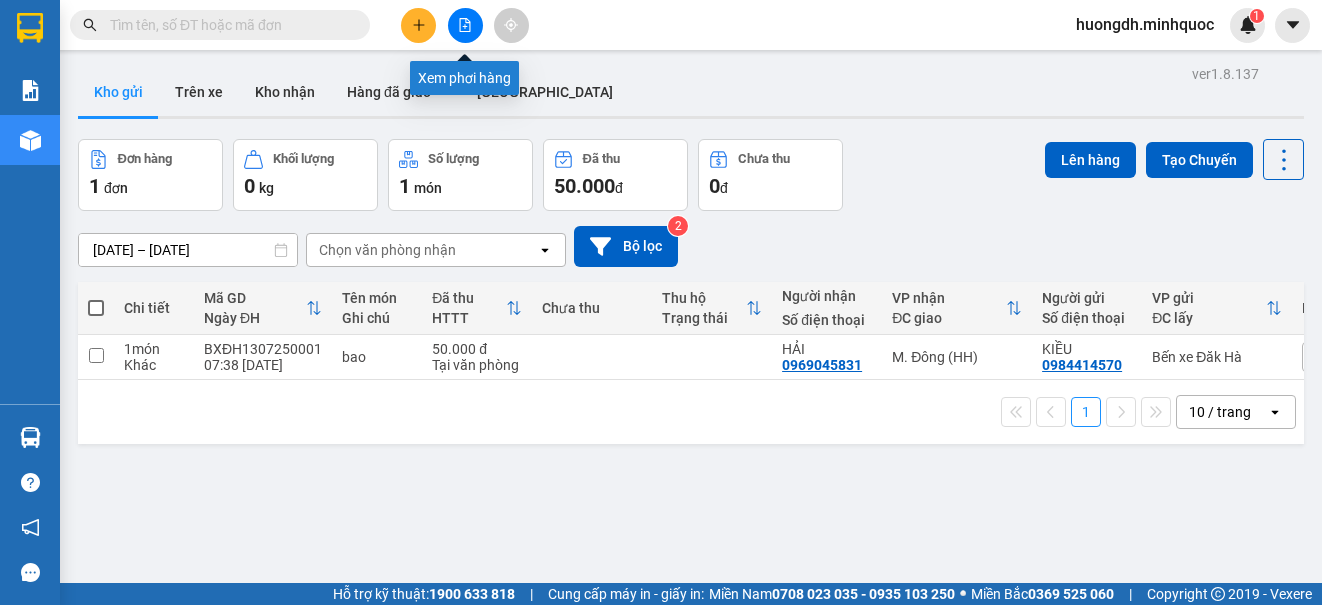 click 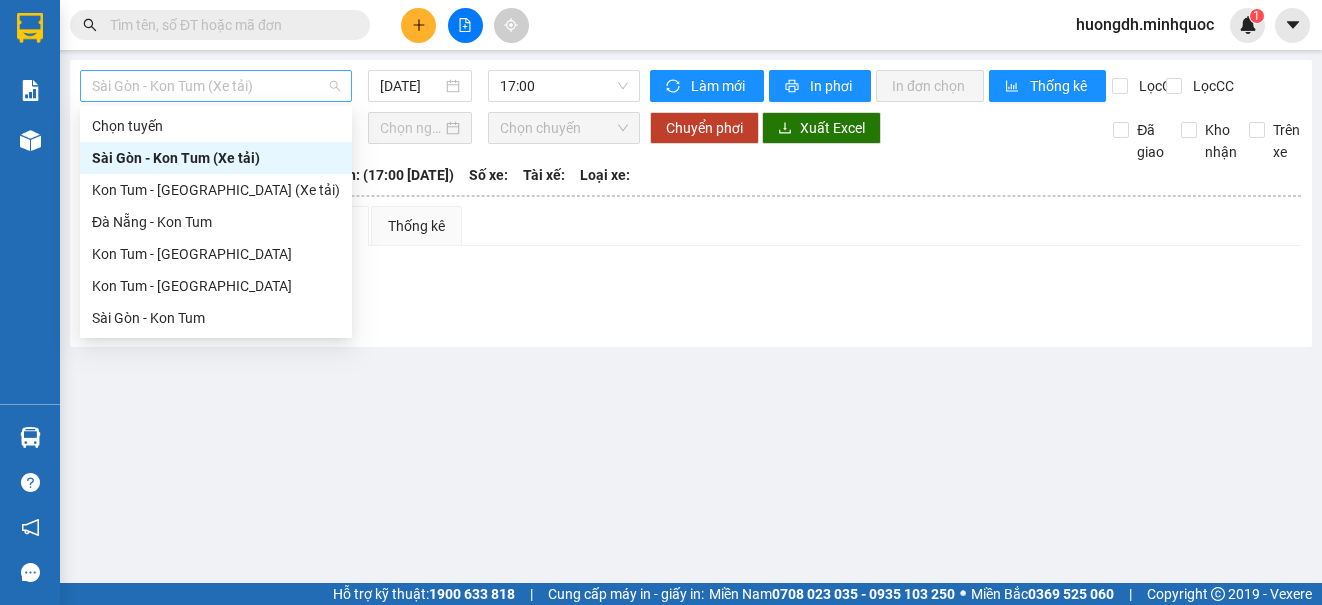 click on "Sài Gòn - Kon Tum (Xe tải)" at bounding box center (216, 86) 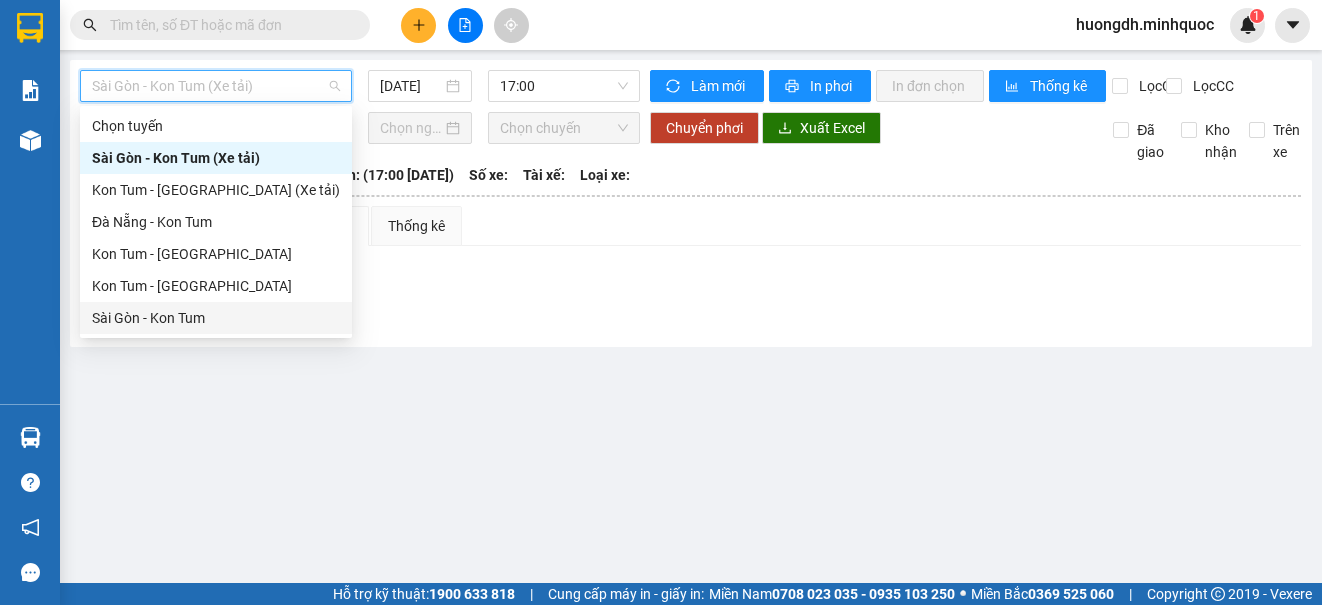 click on "Sài Gòn - Kon Tum" at bounding box center [216, 318] 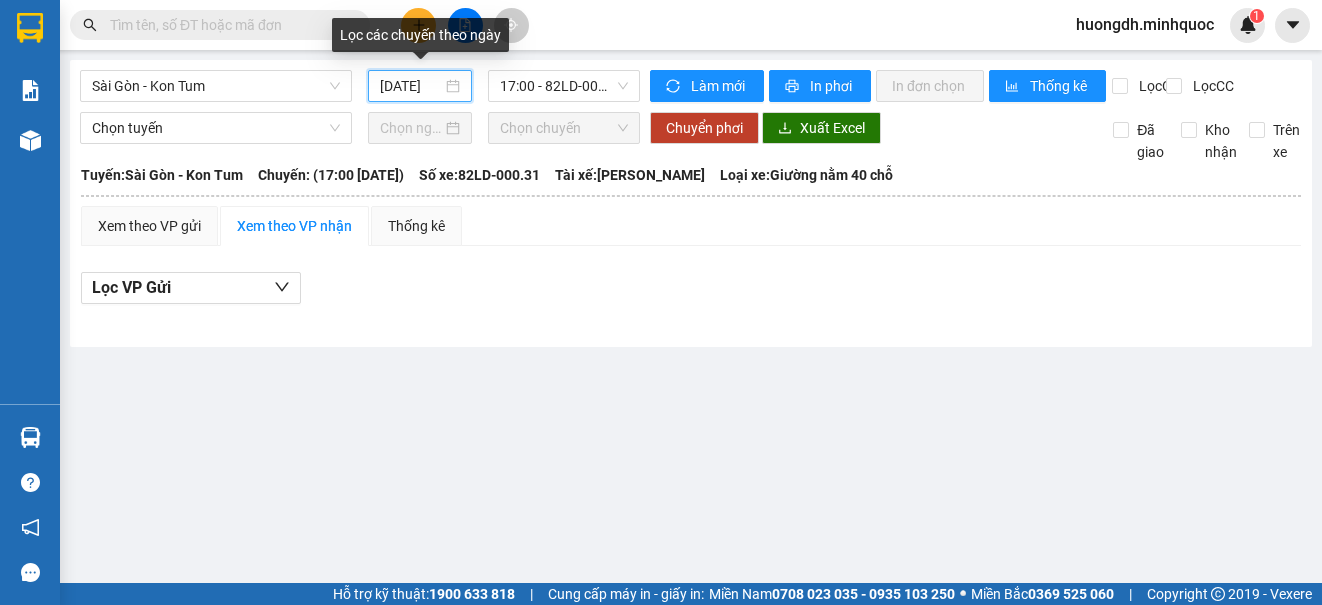 click on "[DATE]" at bounding box center [411, 86] 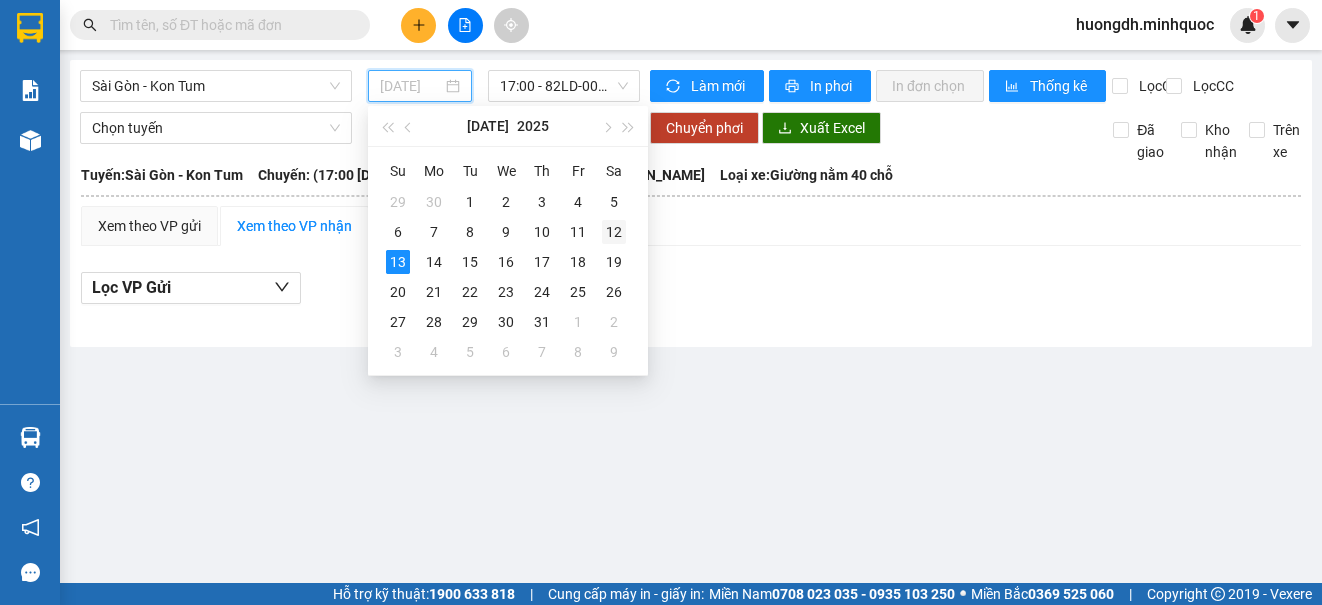 click on "12" at bounding box center (614, 232) 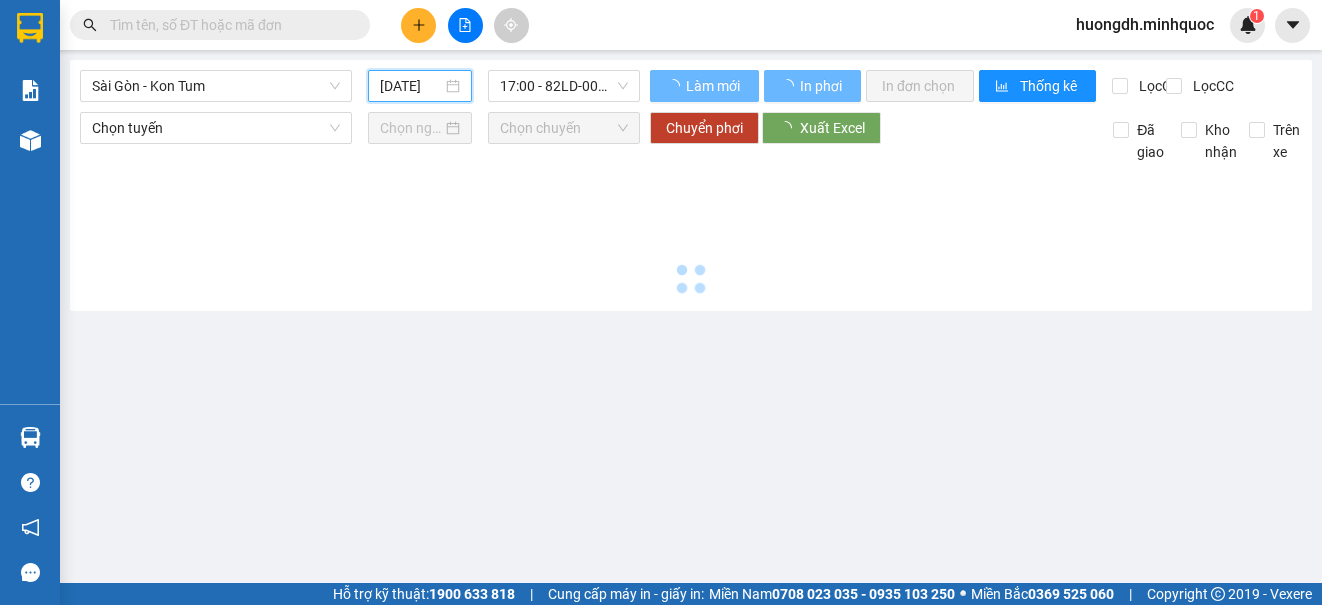 type on "[DATE]" 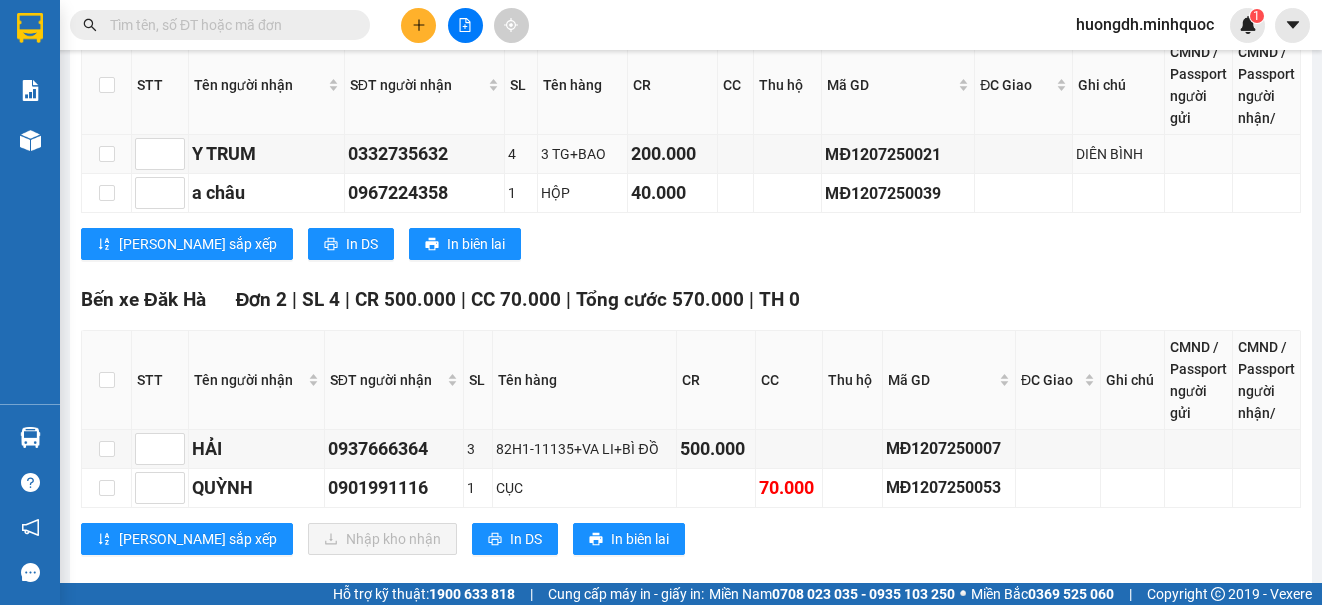 scroll, scrollTop: 800, scrollLeft: 0, axis: vertical 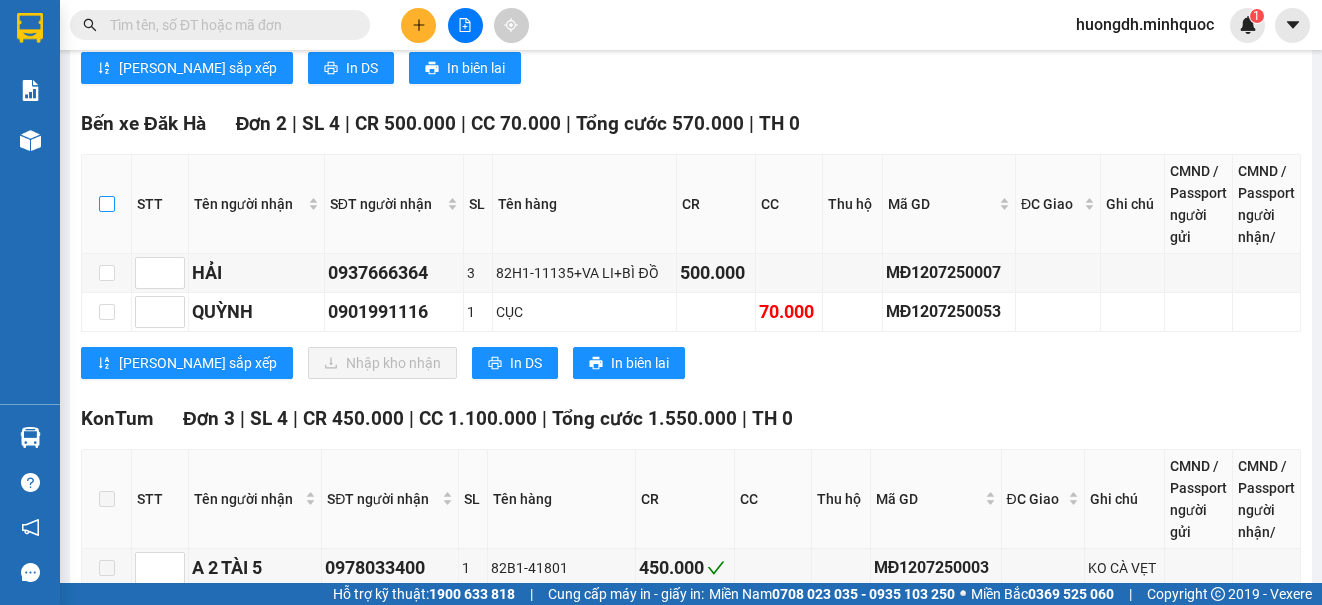 click at bounding box center (107, 204) 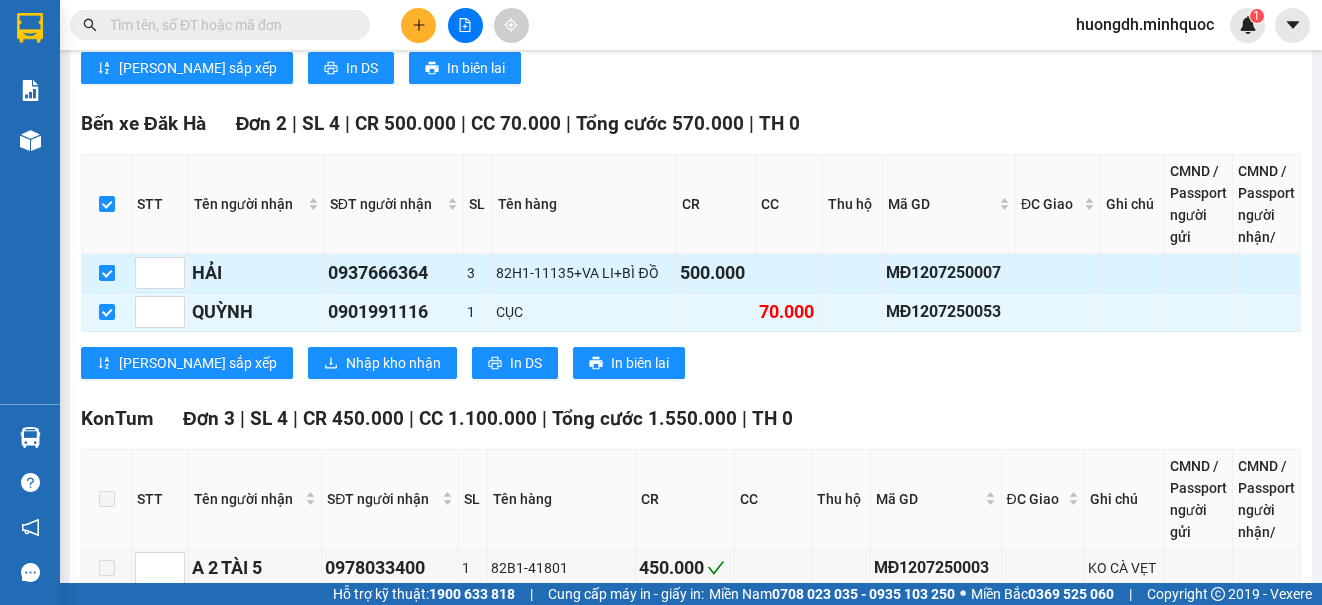 click at bounding box center (107, 273) 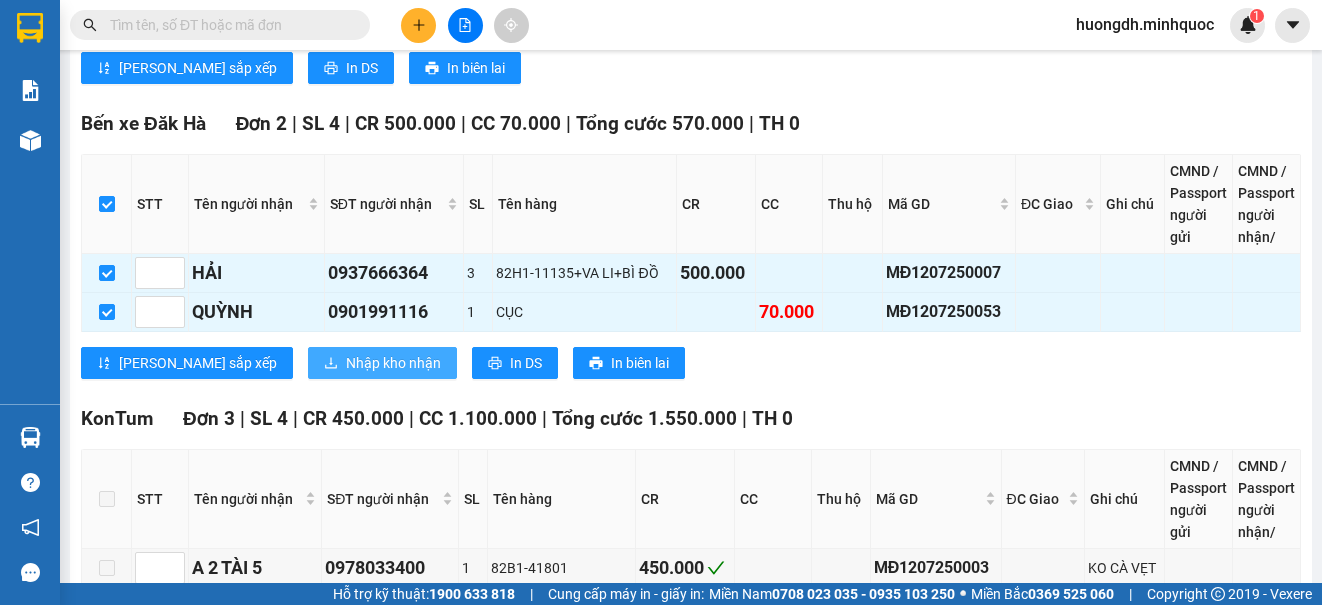 checkbox on "false" 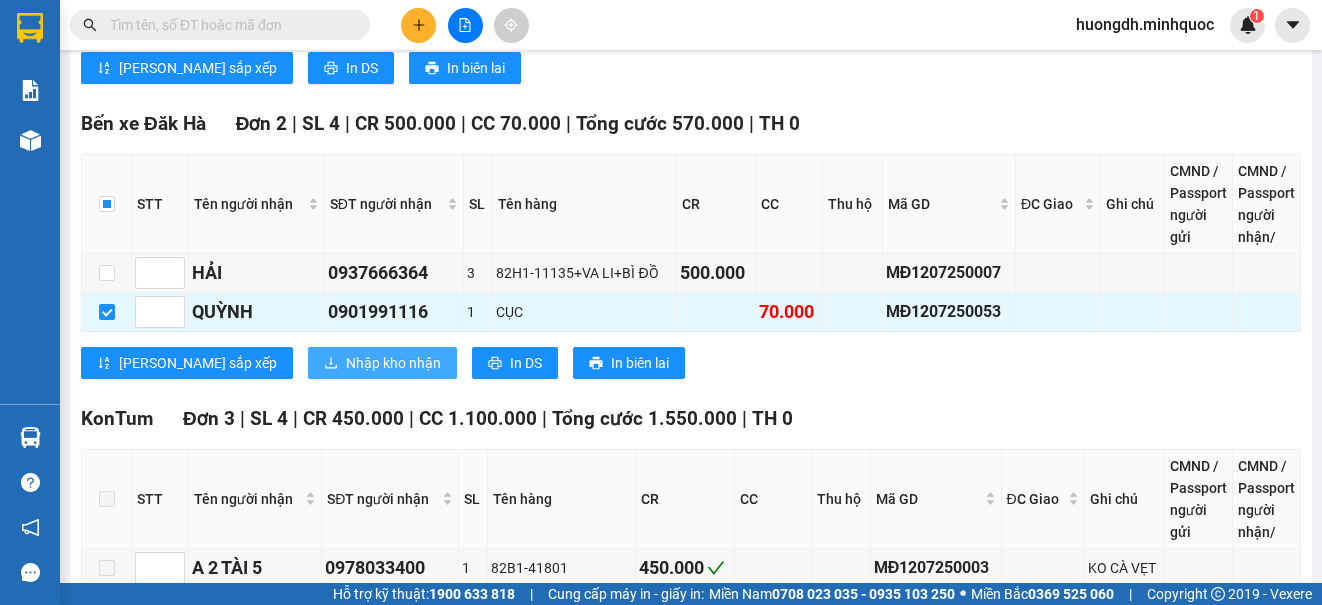click on "Nhập kho nhận" at bounding box center [393, 363] 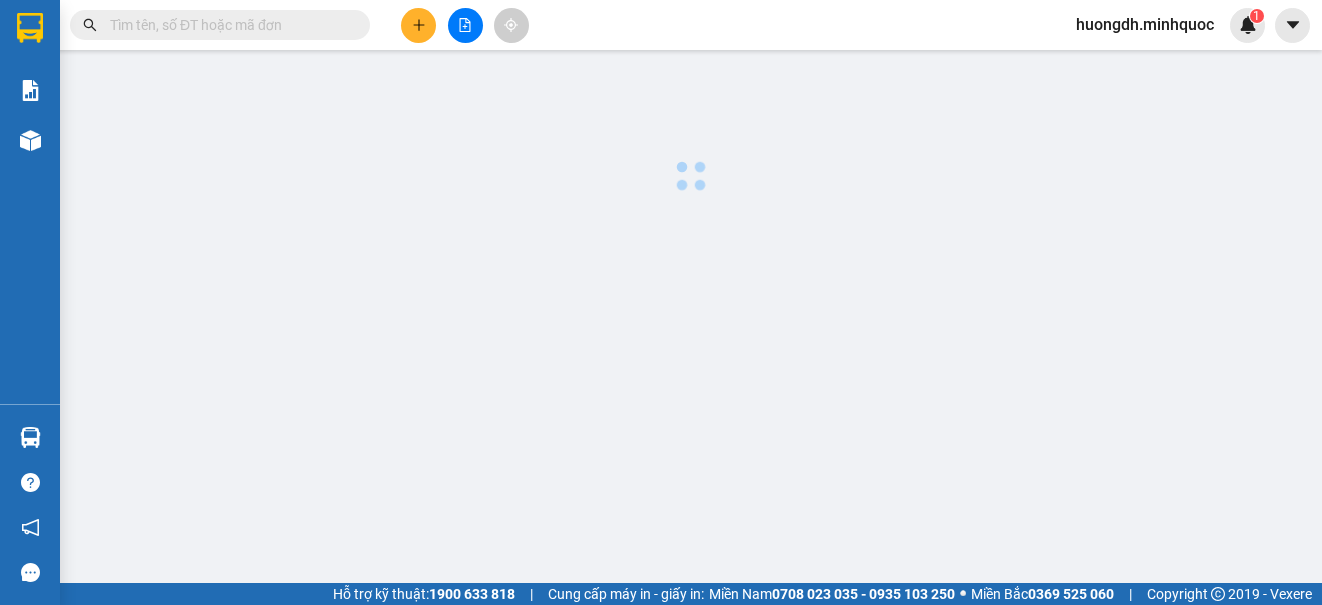scroll, scrollTop: 0, scrollLeft: 0, axis: both 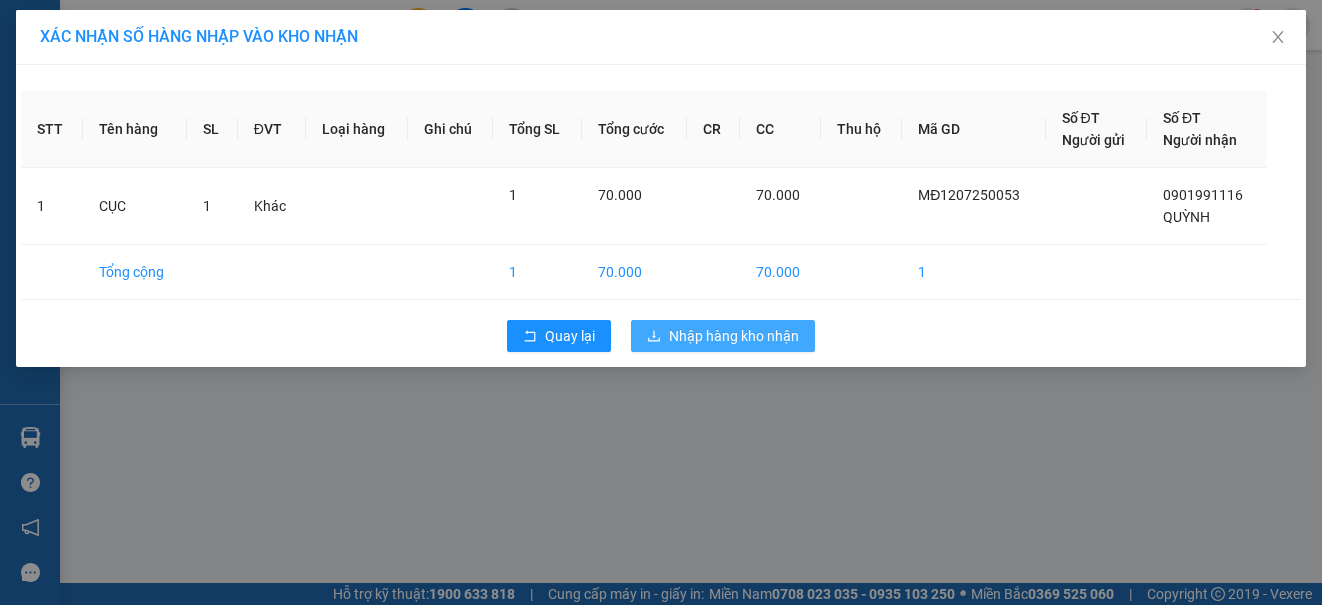 click on "Nhập hàng kho nhận" at bounding box center (734, 336) 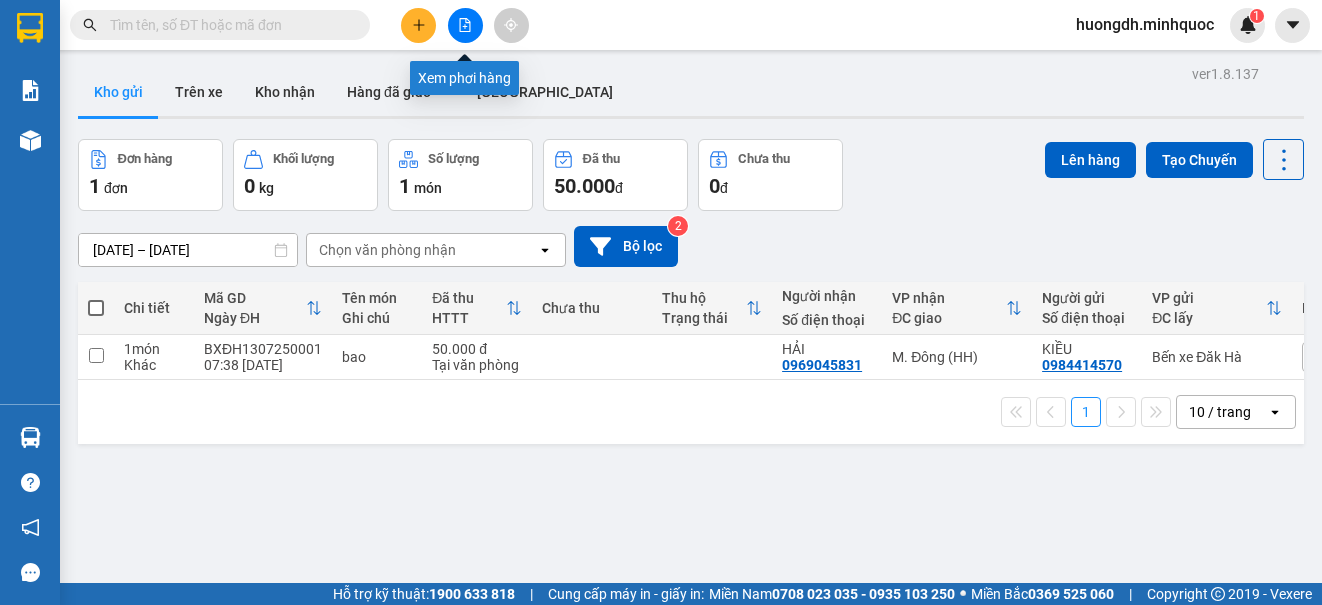 click 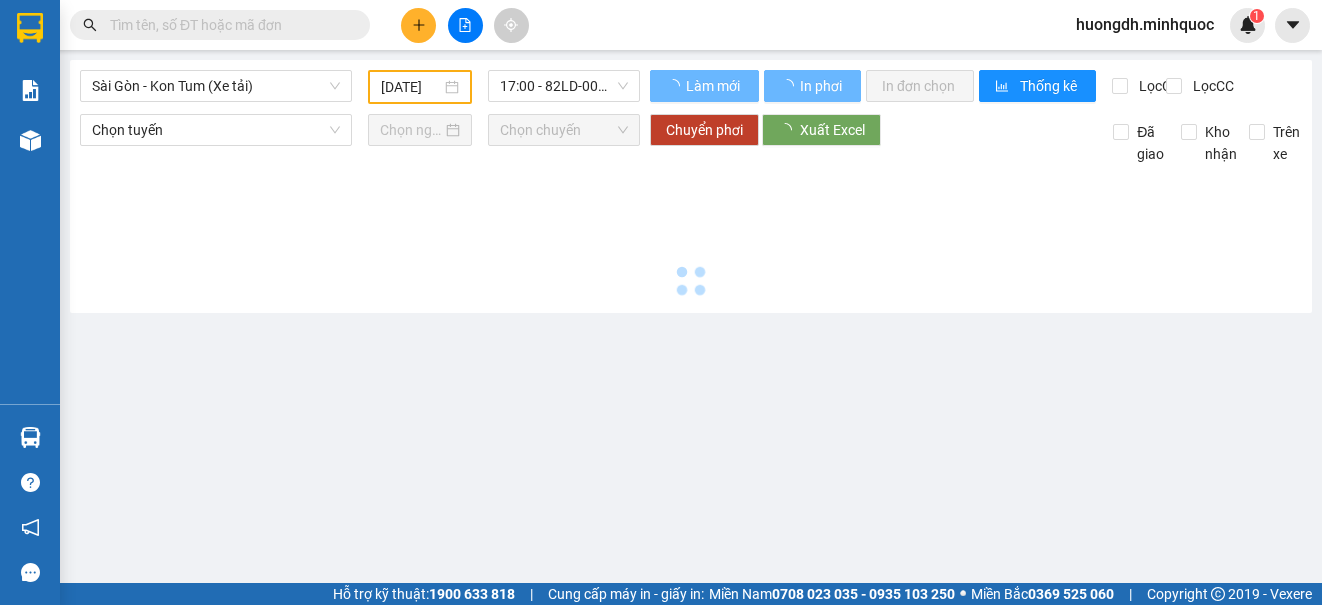 type on "[DATE]" 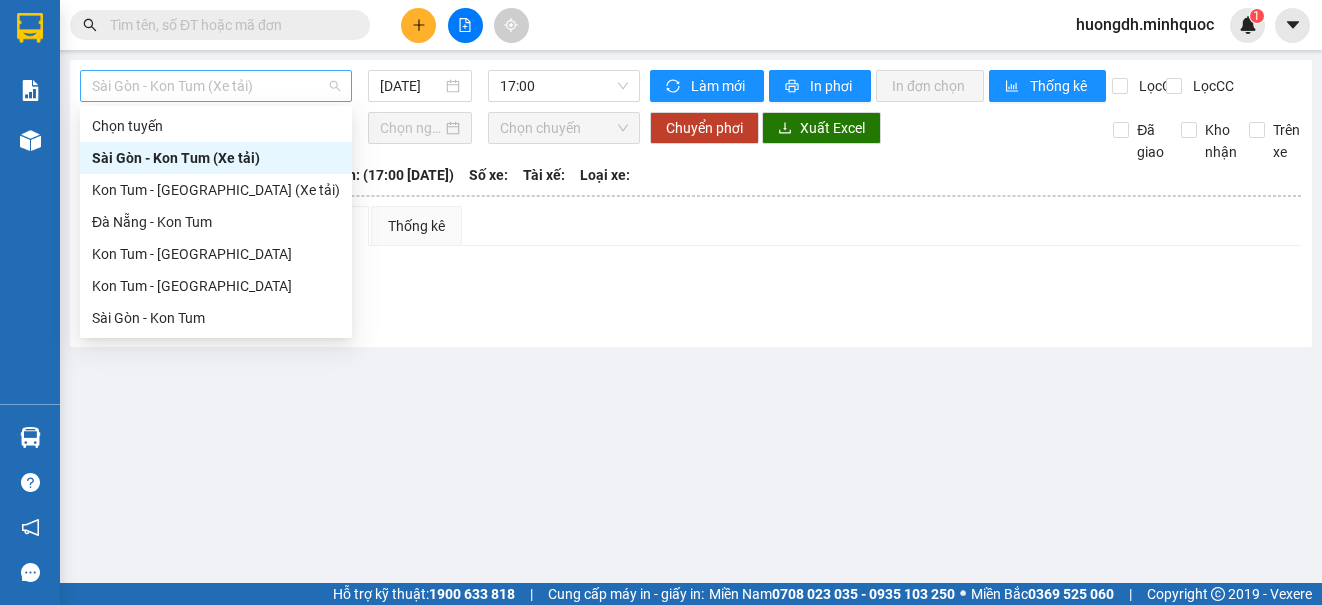 click on "Sài Gòn - Kon Tum (Xe tải)" at bounding box center [216, 86] 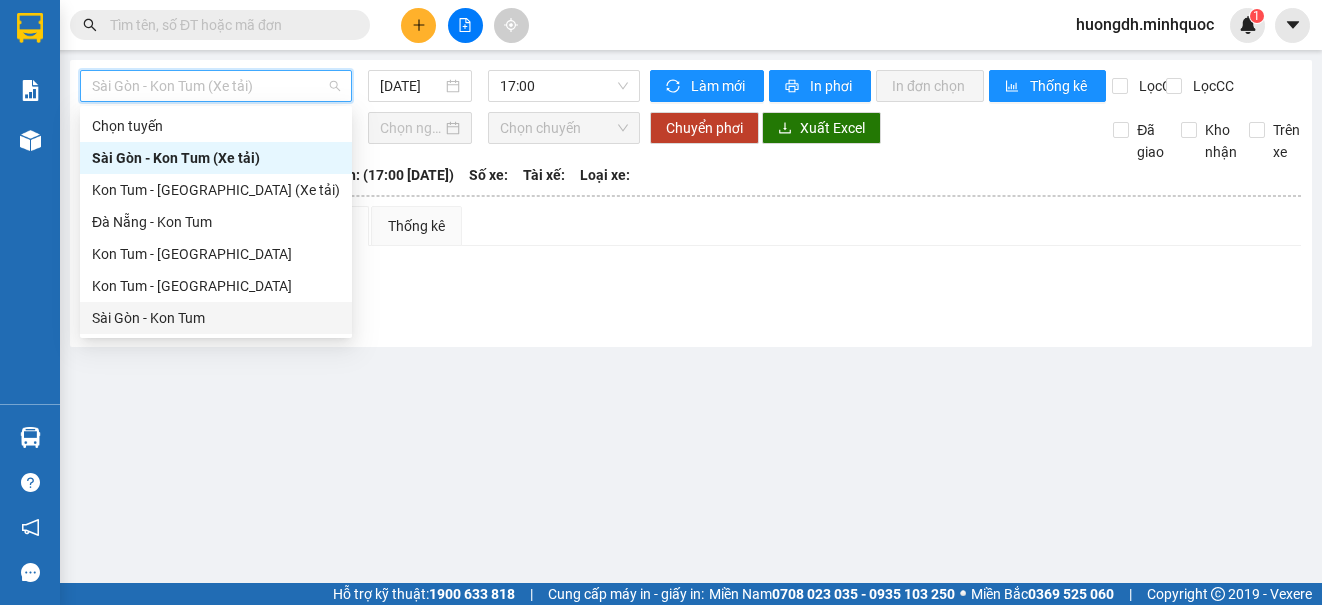 click on "Sài Gòn - Kon Tum" at bounding box center [216, 318] 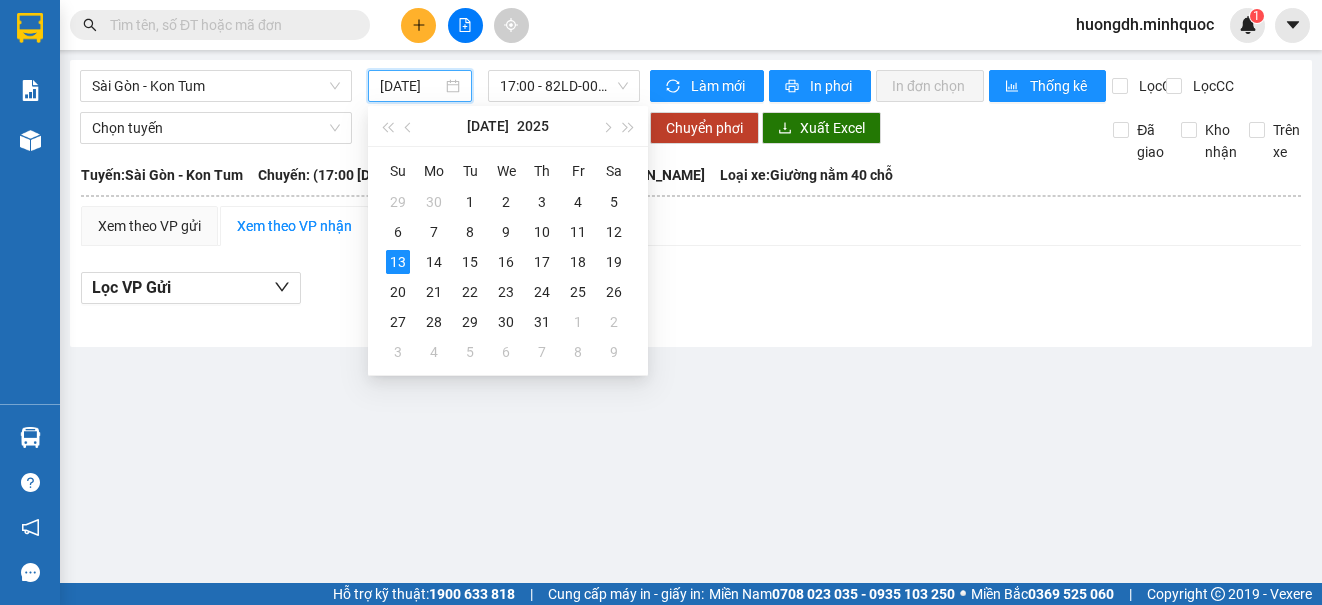 click on "[DATE]" at bounding box center (411, 86) 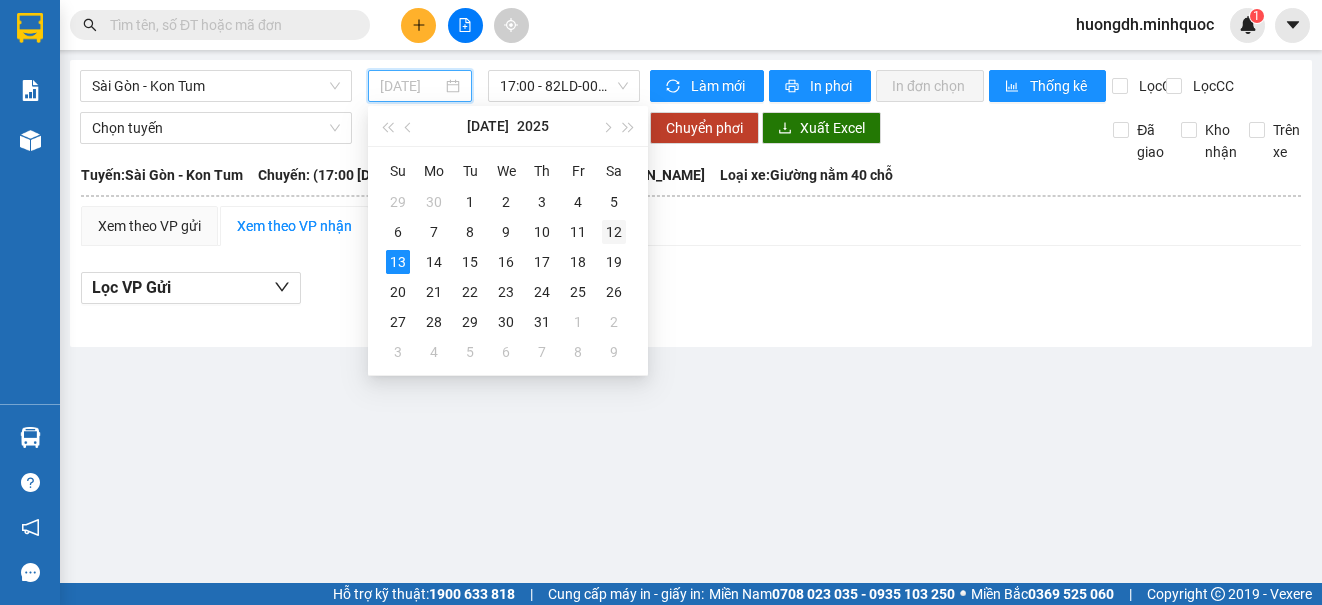click on "12" at bounding box center [614, 232] 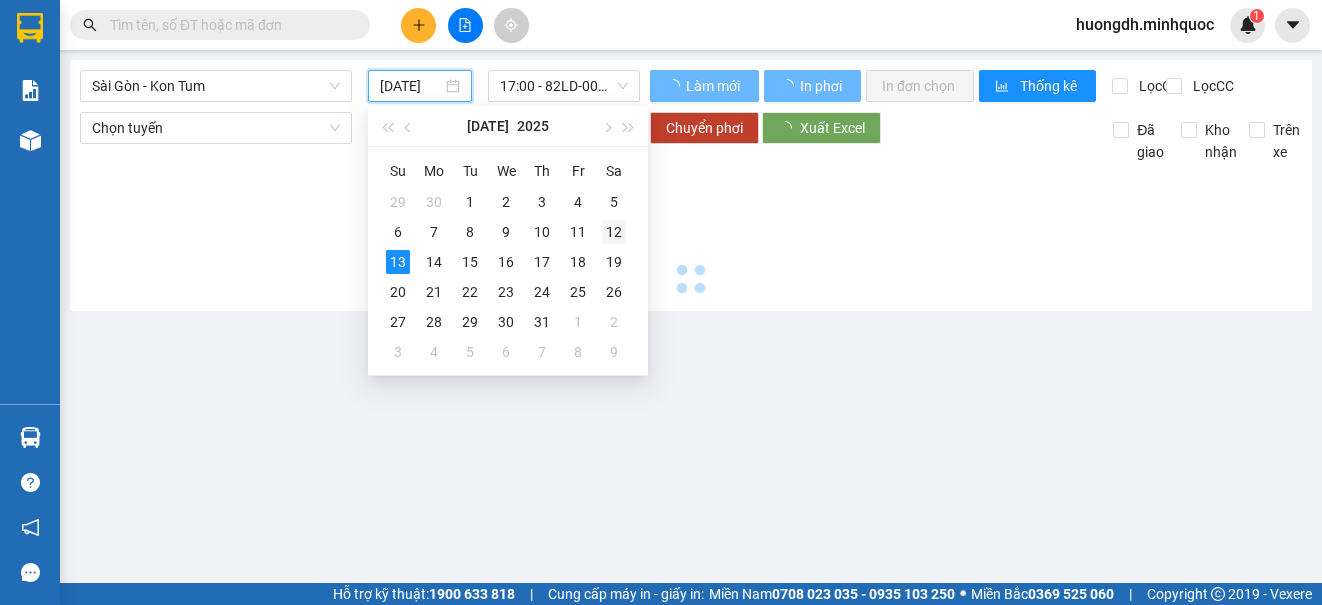 type on "[DATE]" 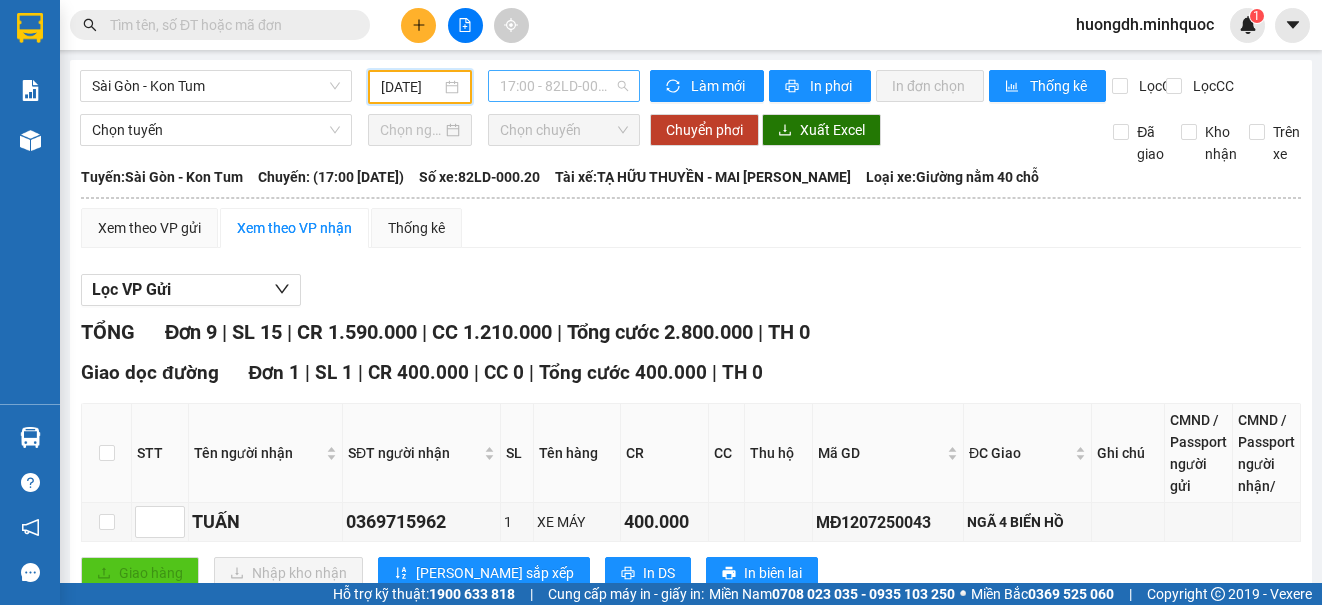 click on "17:00     - 82LD-000.20" at bounding box center [564, 86] 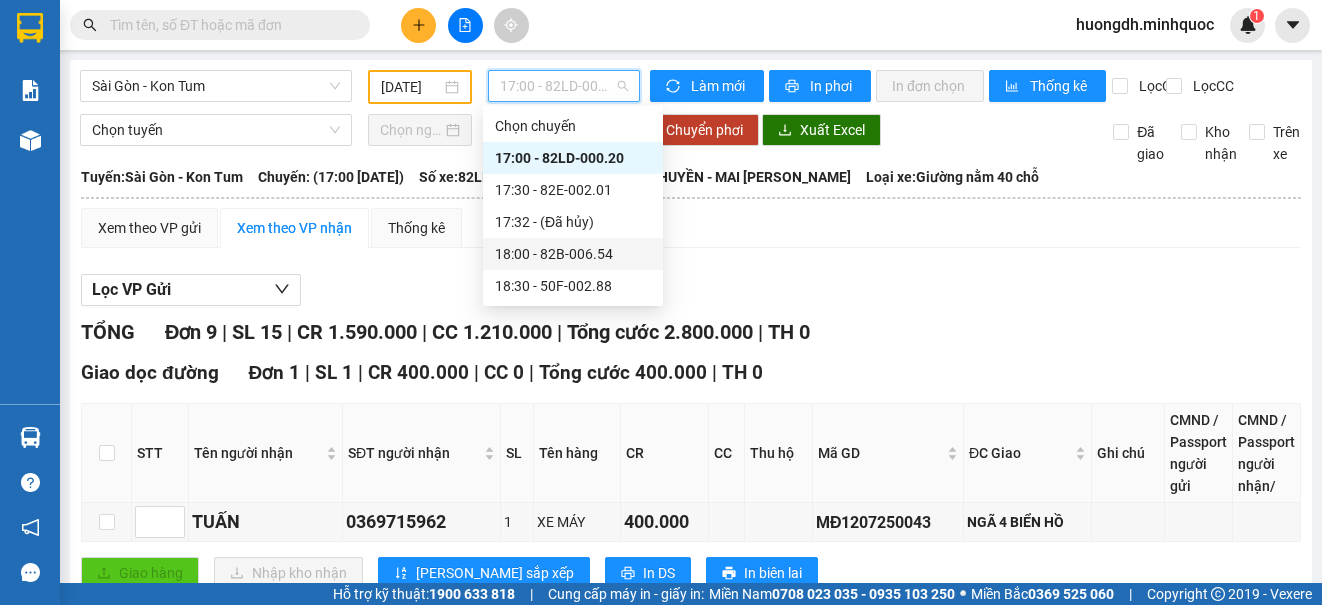 click on "18:00     - 82B-006.54" at bounding box center (573, 254) 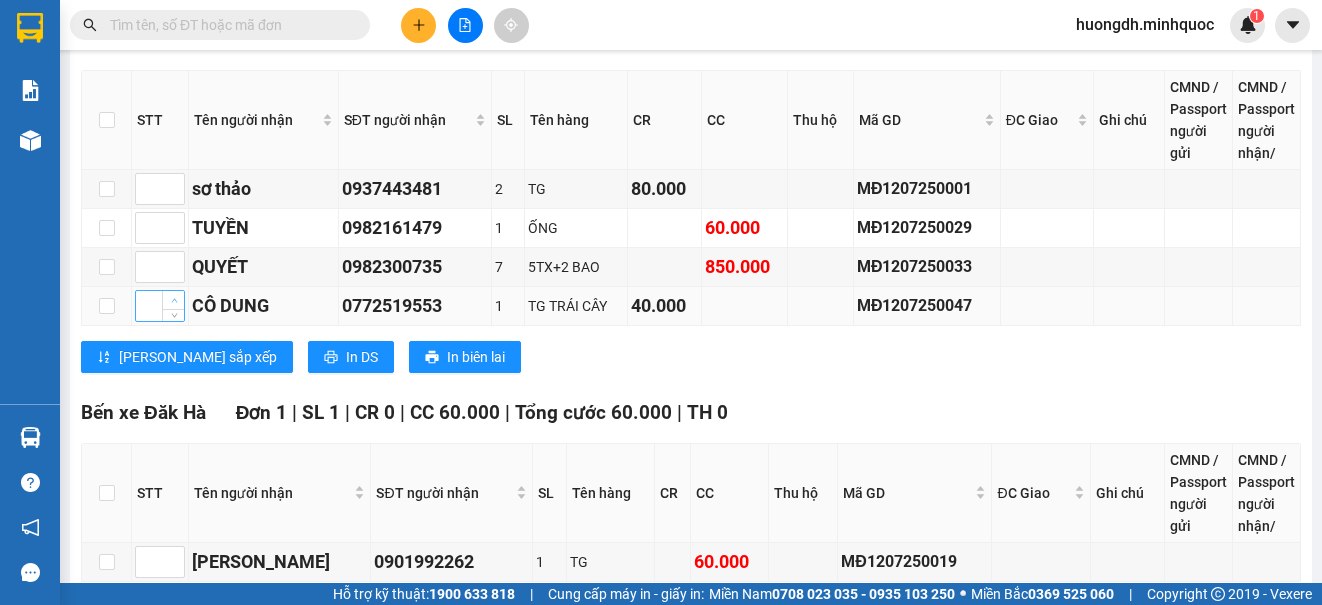 scroll, scrollTop: 2100, scrollLeft: 0, axis: vertical 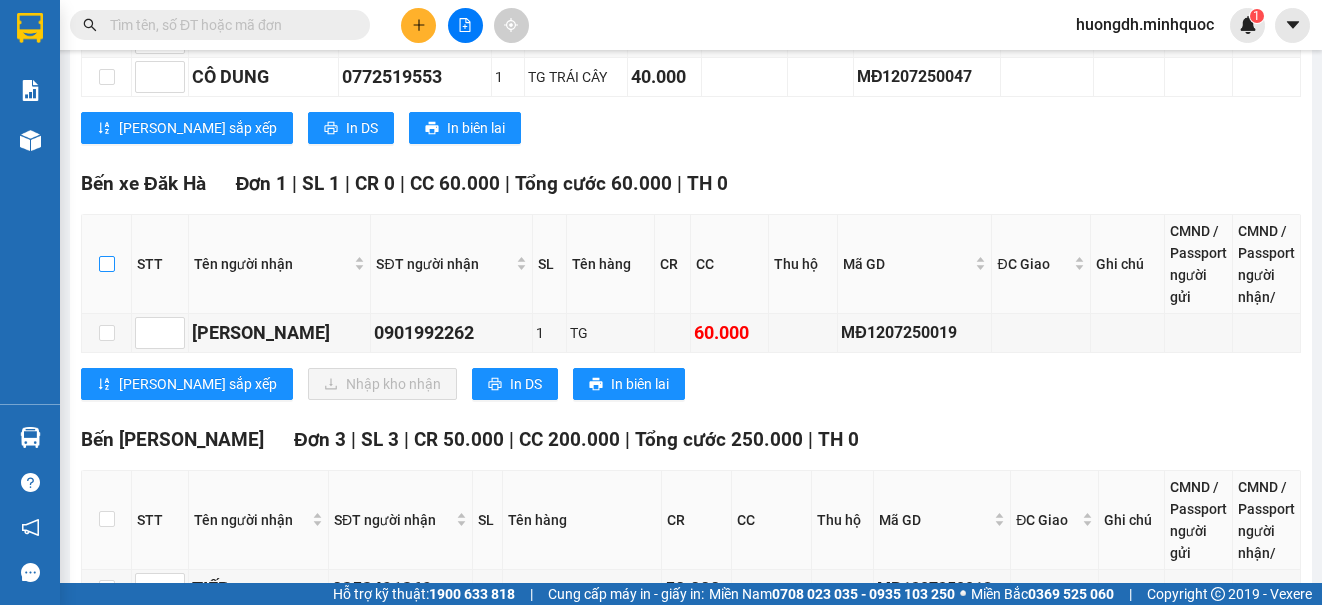 click at bounding box center [107, 264] 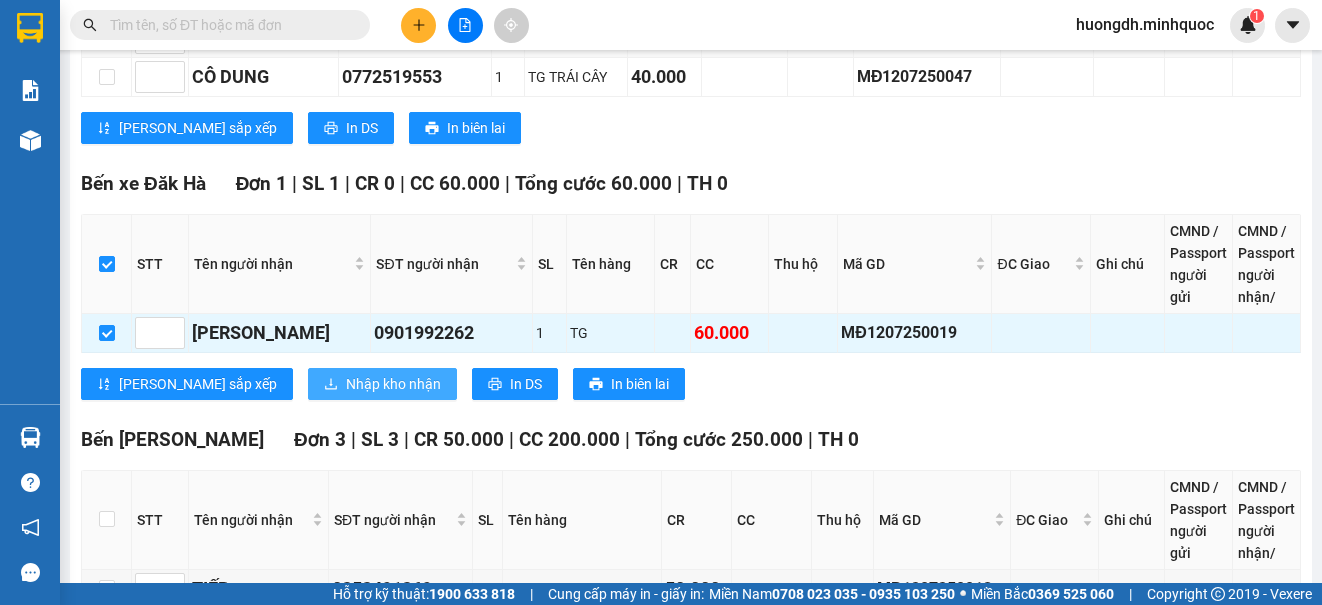click on "Nhập kho nhận" at bounding box center (393, 384) 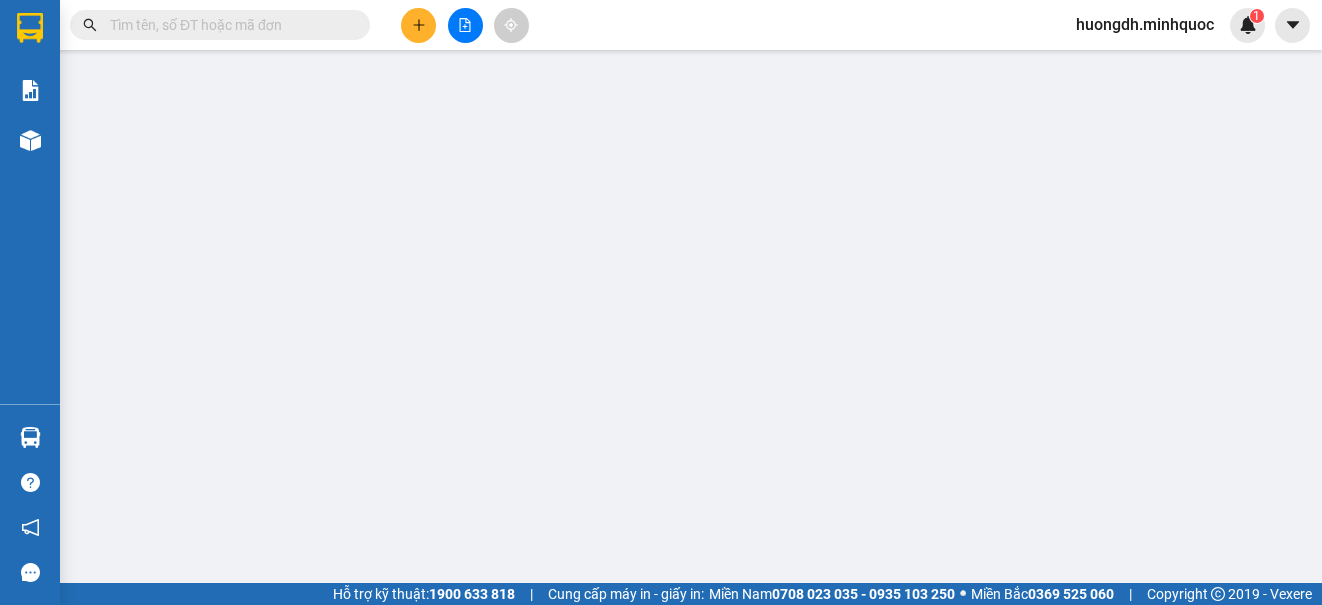 scroll, scrollTop: 0, scrollLeft: 0, axis: both 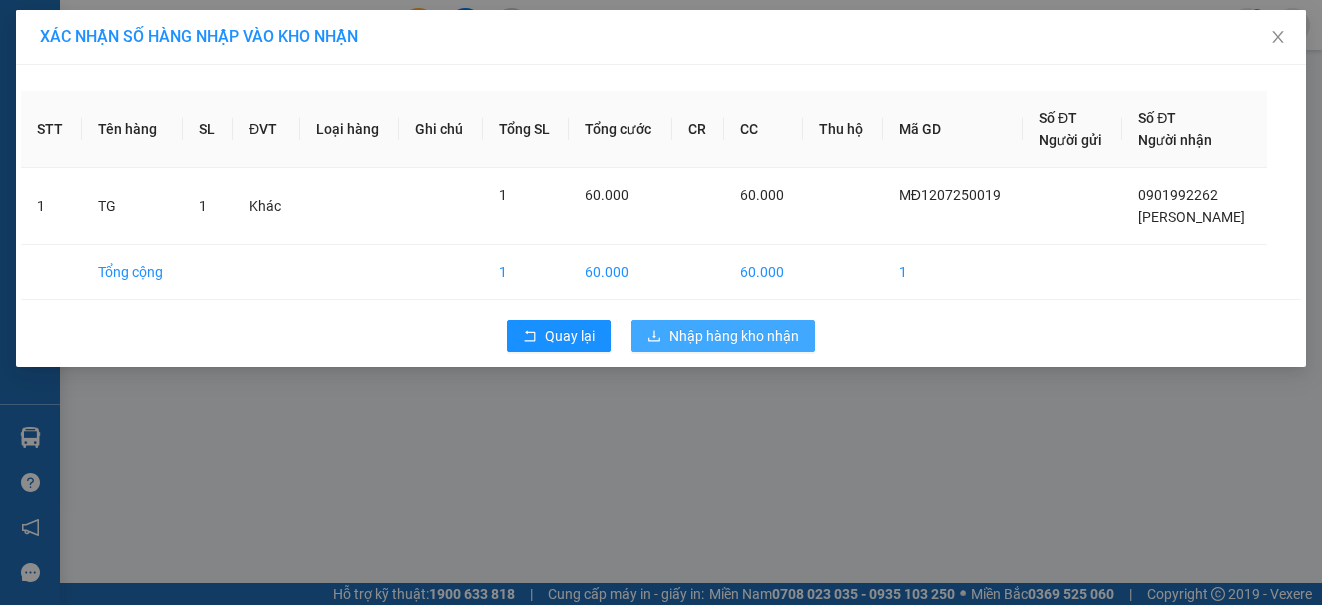 click on "Nhập hàng kho nhận" at bounding box center (734, 336) 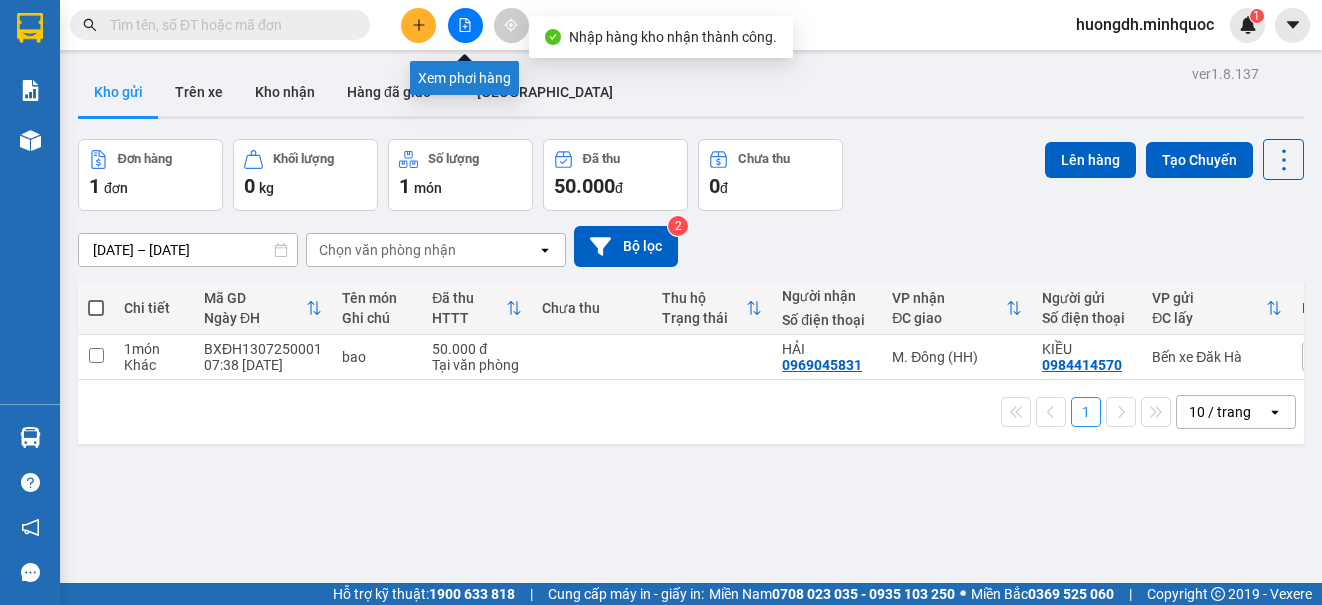 click 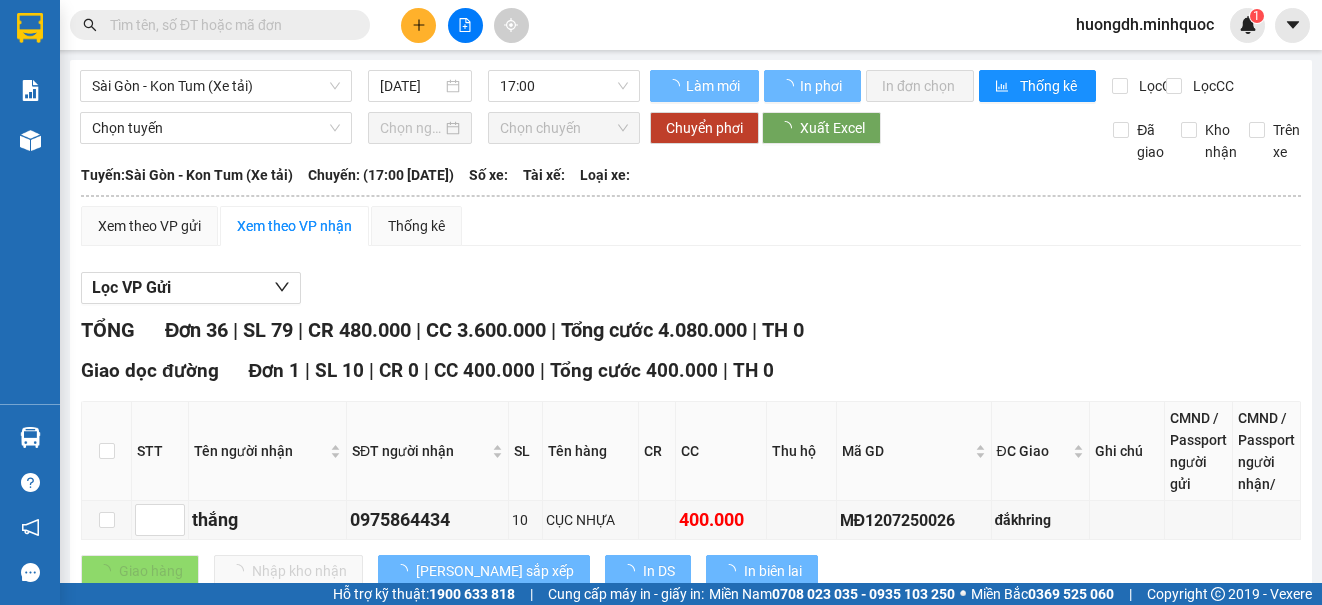 type on "[DATE]" 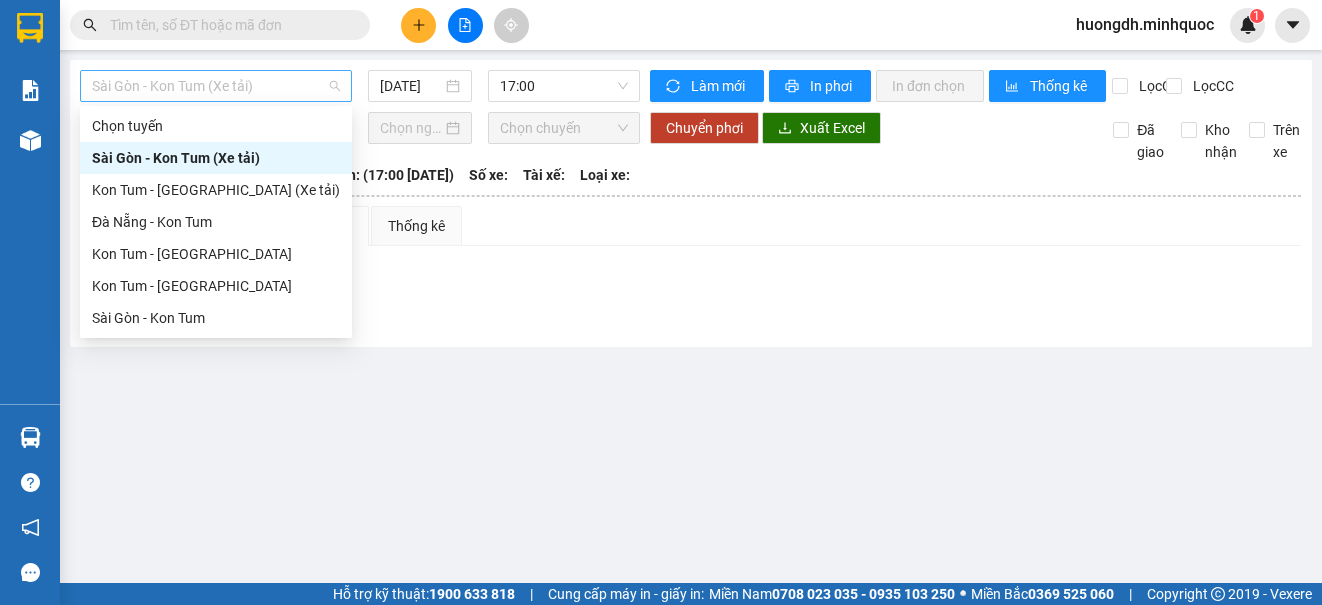 click on "Sài Gòn - Kon Tum (Xe tải)" at bounding box center (216, 86) 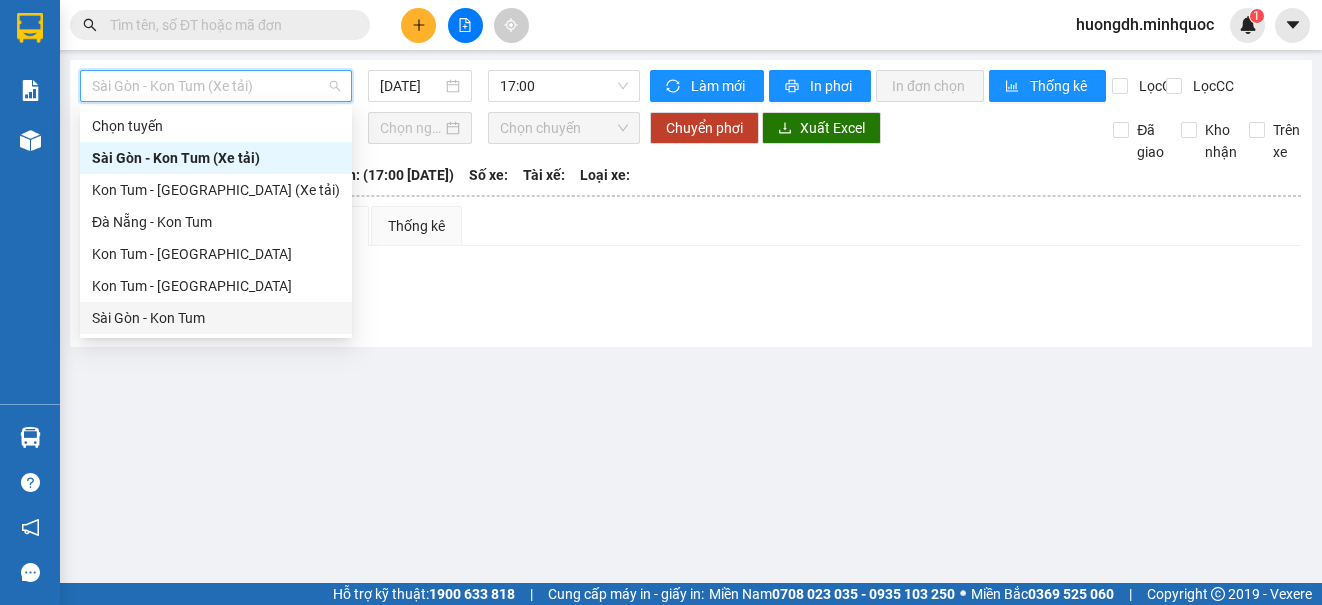 click on "Sài Gòn - Kon Tum" at bounding box center [216, 318] 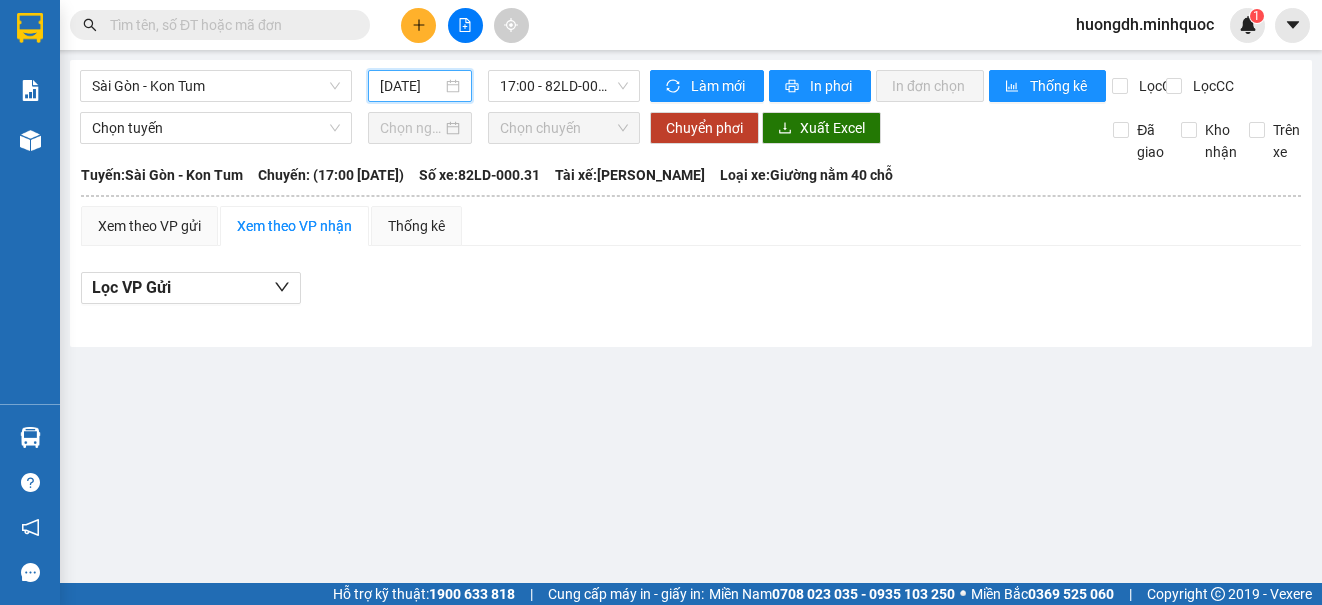 click on "[DATE]" at bounding box center [411, 86] 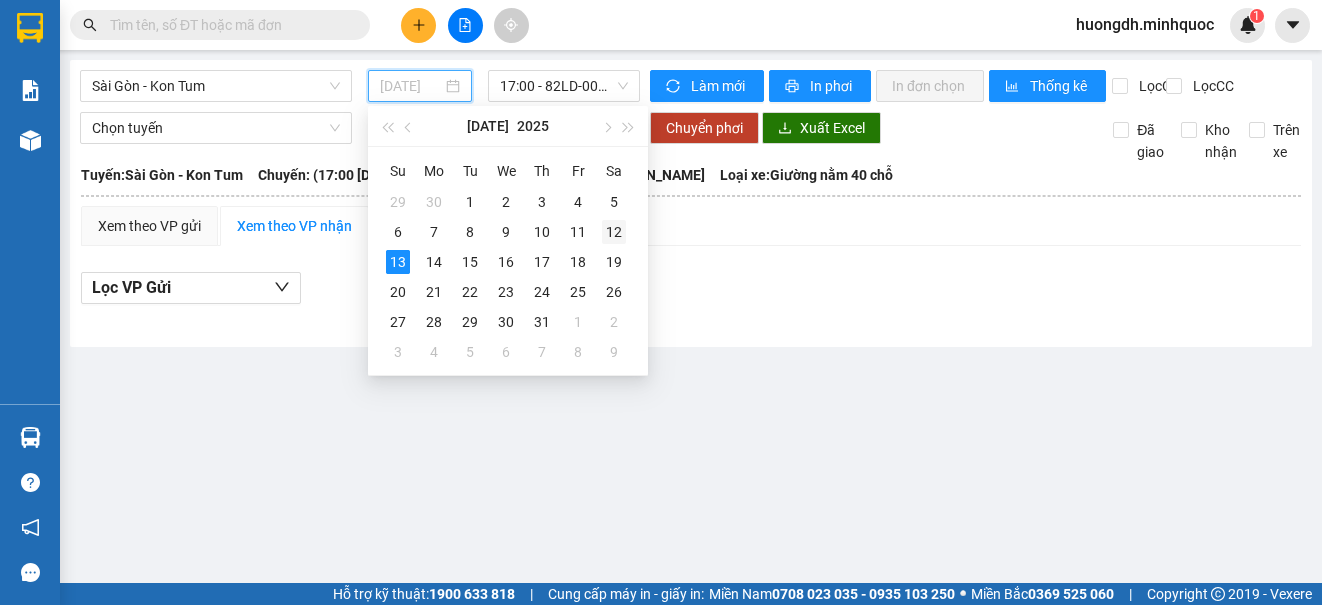 click on "12" at bounding box center [614, 232] 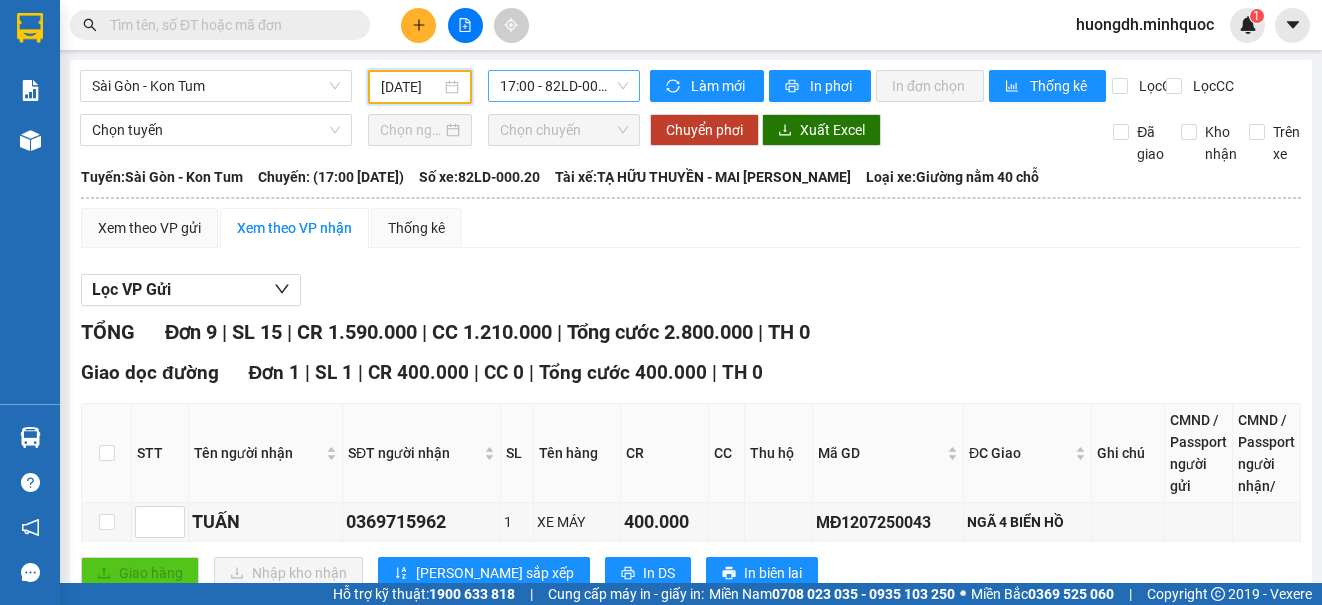 click on "17:00     - 82LD-000.20" at bounding box center [564, 86] 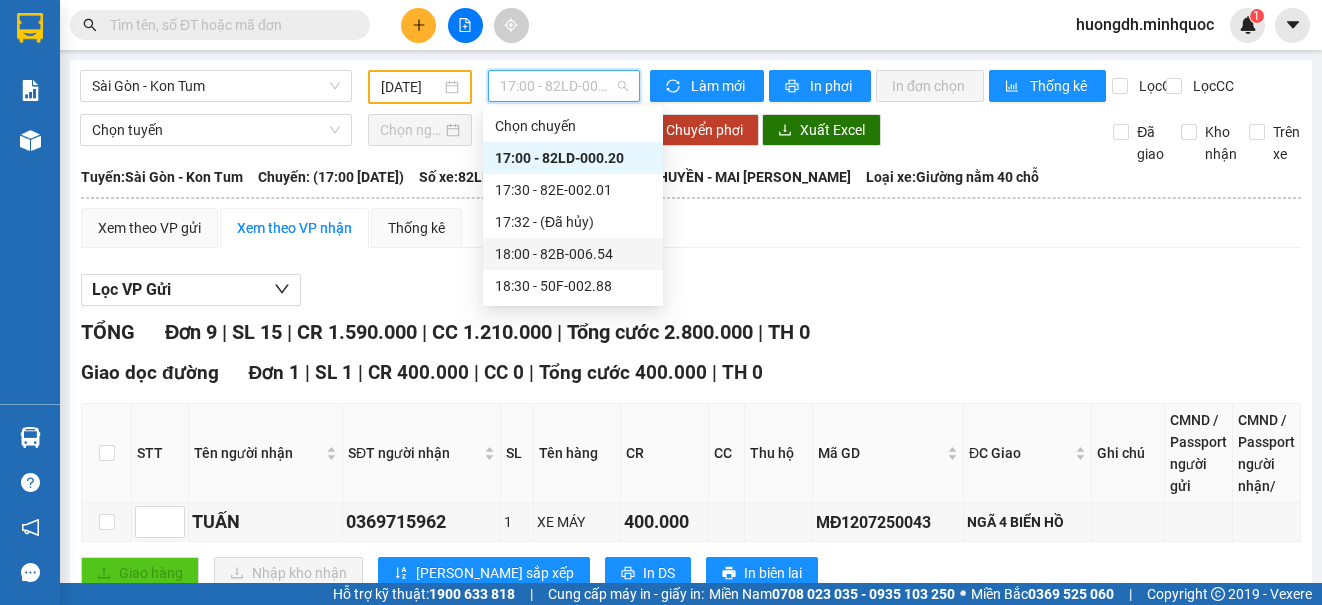 click on "18:00     - 82B-006.54" at bounding box center (573, 254) 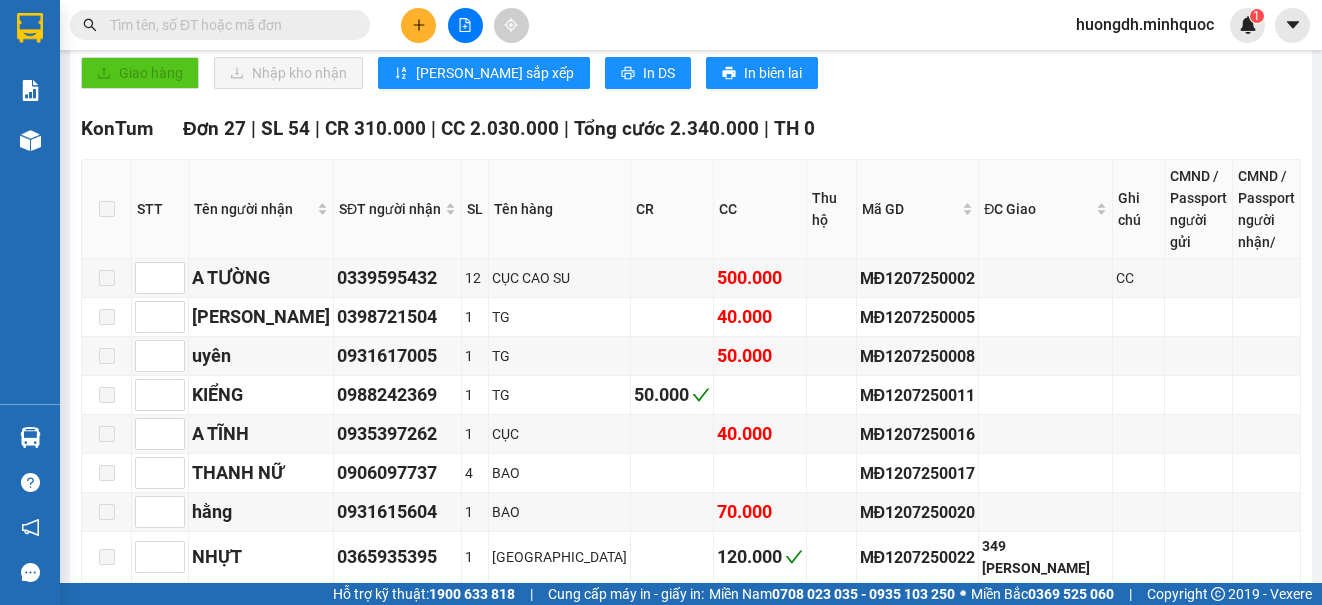 scroll, scrollTop: 0, scrollLeft: 0, axis: both 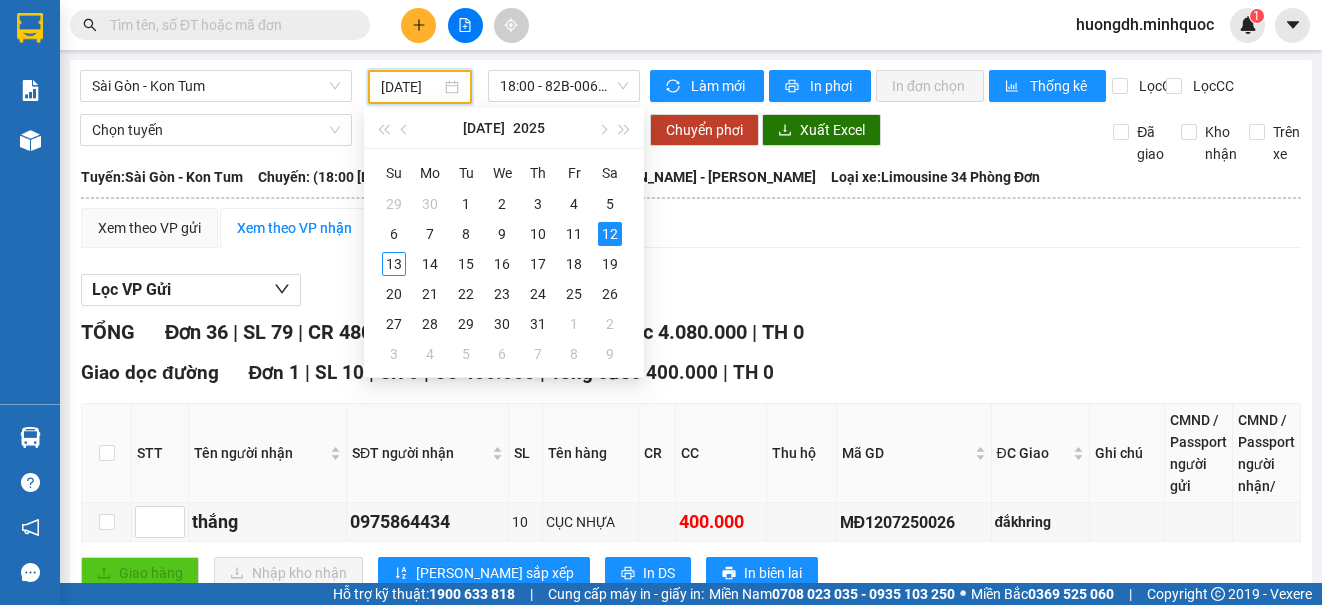 click on "[DATE]" at bounding box center [411, 87] 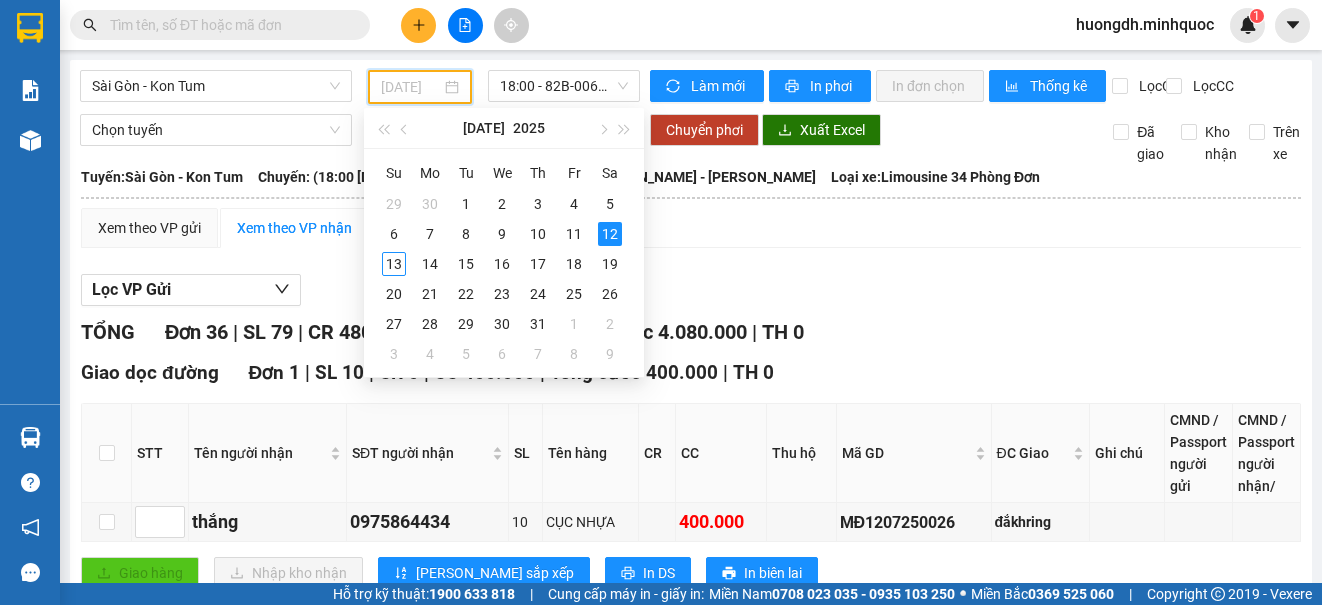 type on "[DATE]" 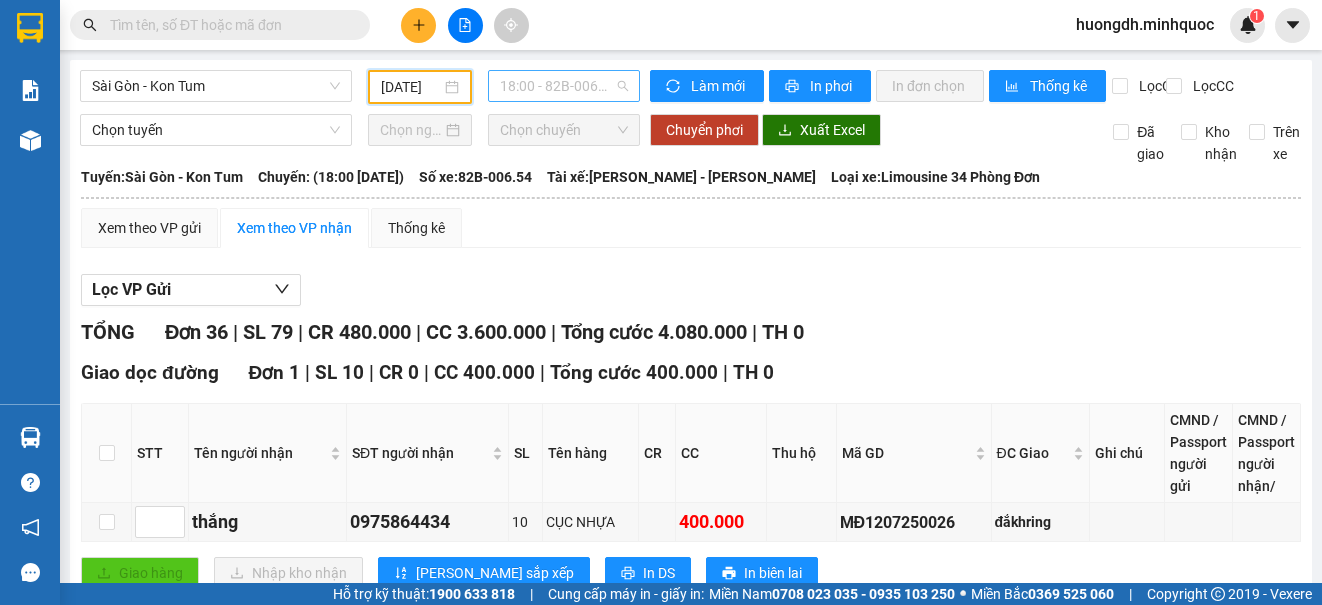 click on "18:00     - 82B-006.54" at bounding box center [564, 86] 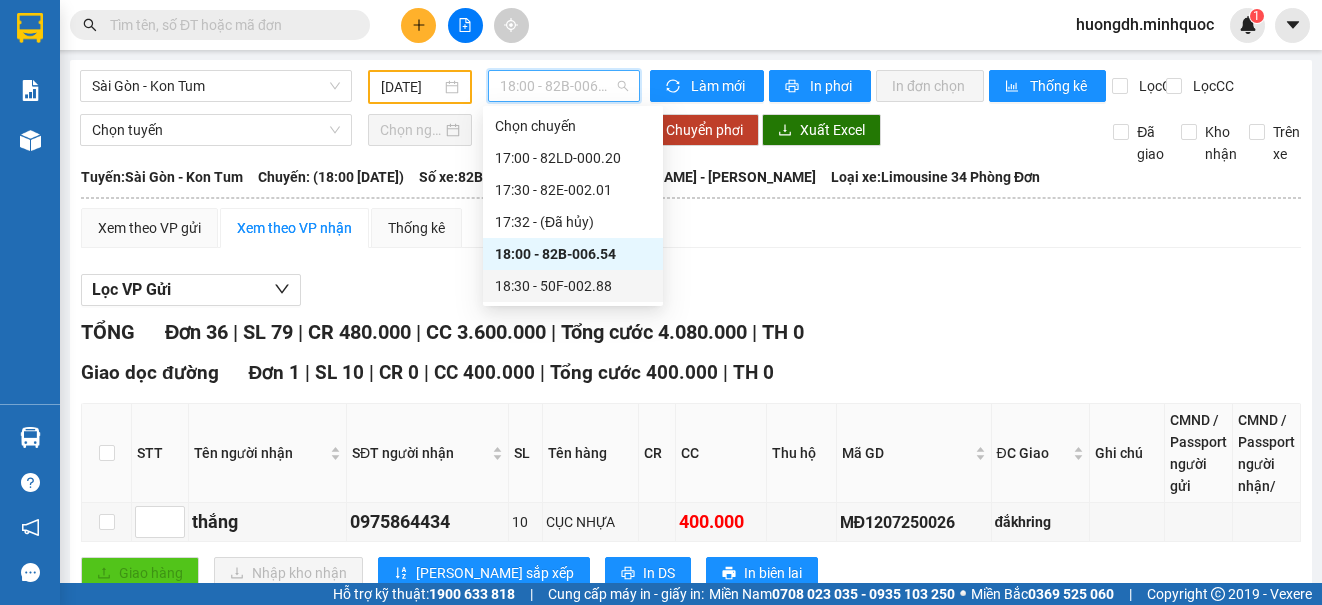 click on "18:30     - 50F-002.88" at bounding box center [573, 286] 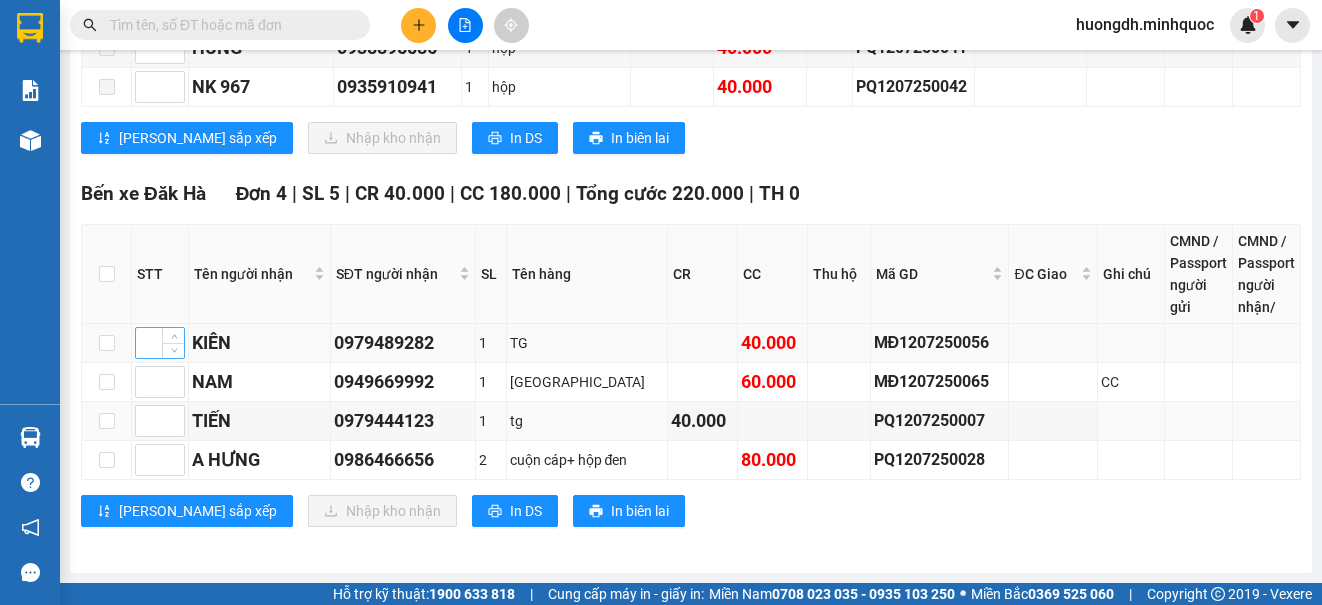 scroll, scrollTop: 3131, scrollLeft: 0, axis: vertical 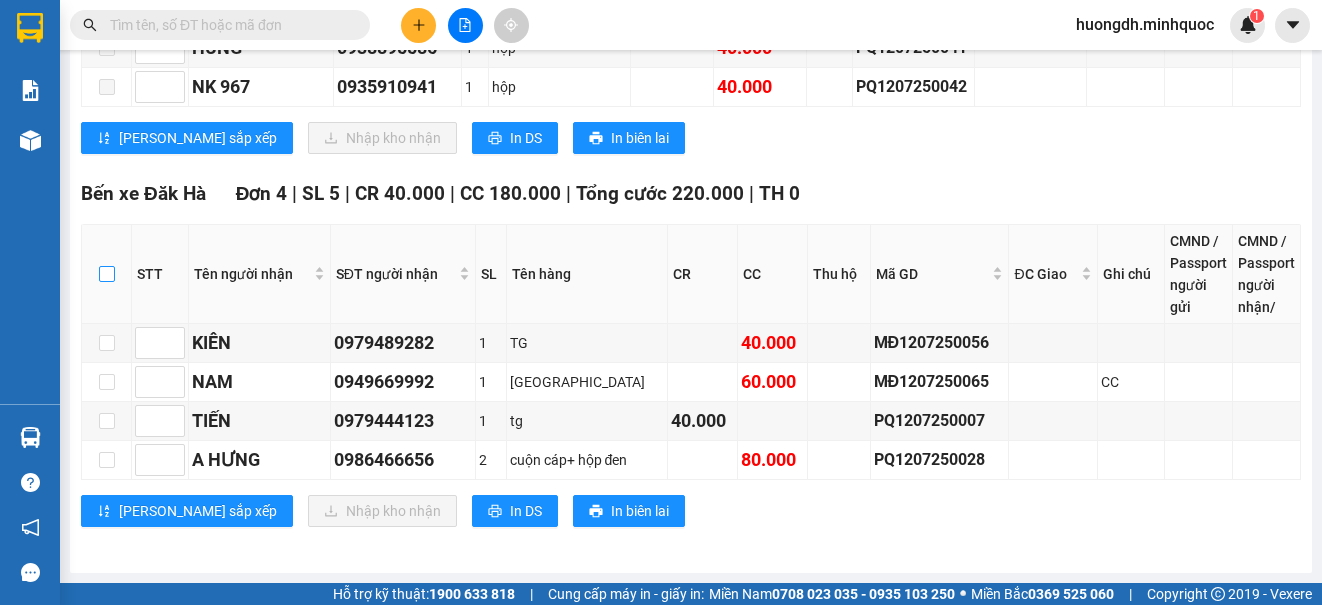 click at bounding box center [107, 274] 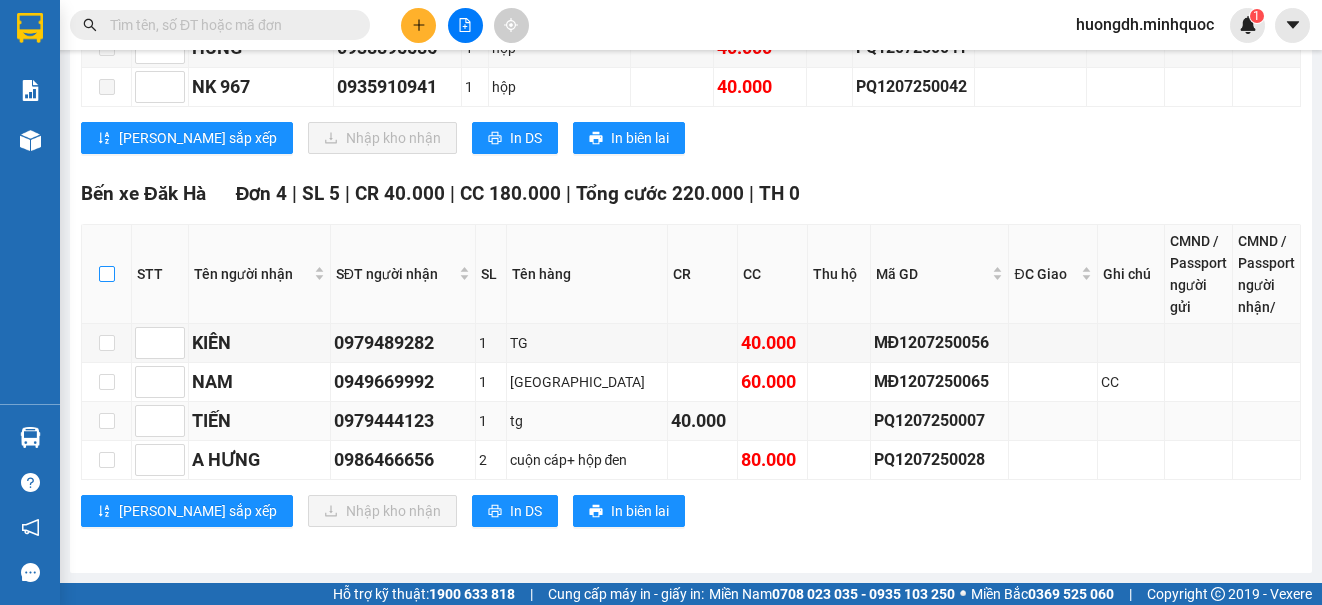 checkbox on "true" 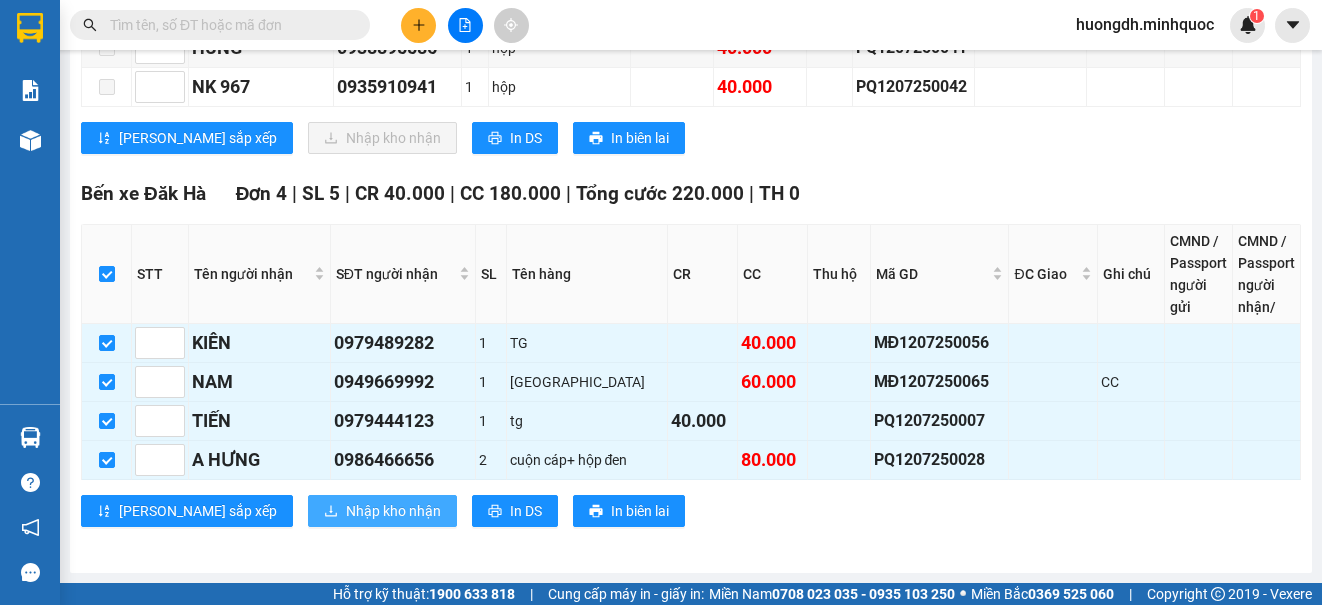 click on "Nhập kho nhận" at bounding box center [393, 511] 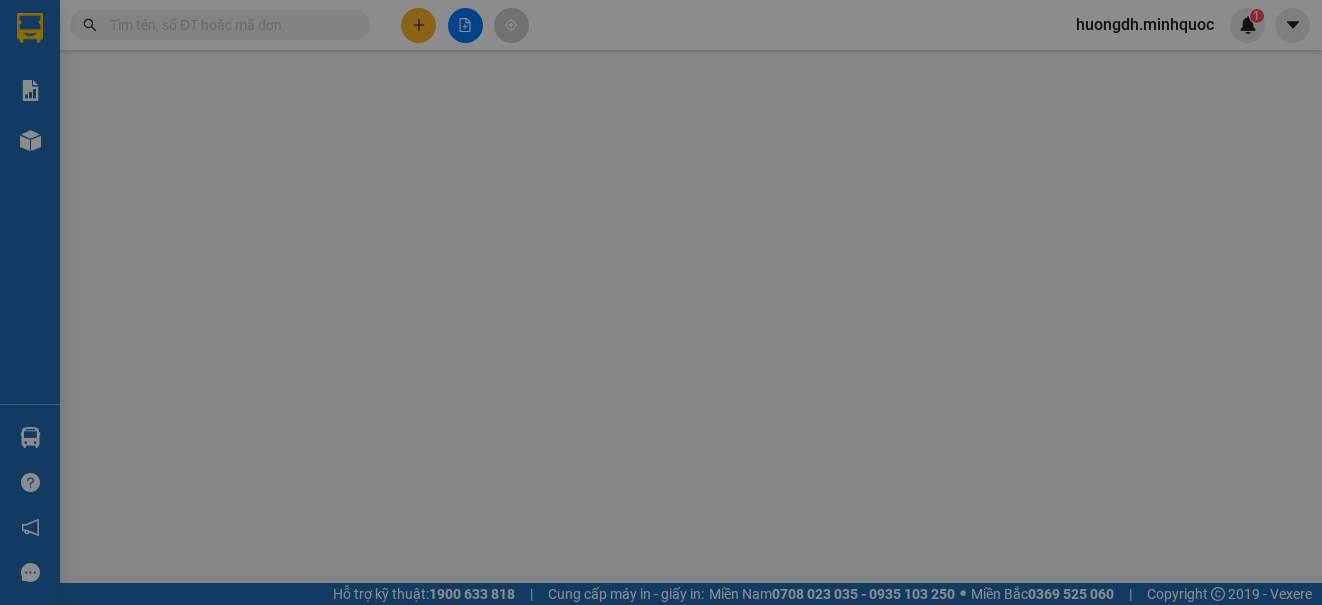 scroll, scrollTop: 0, scrollLeft: 0, axis: both 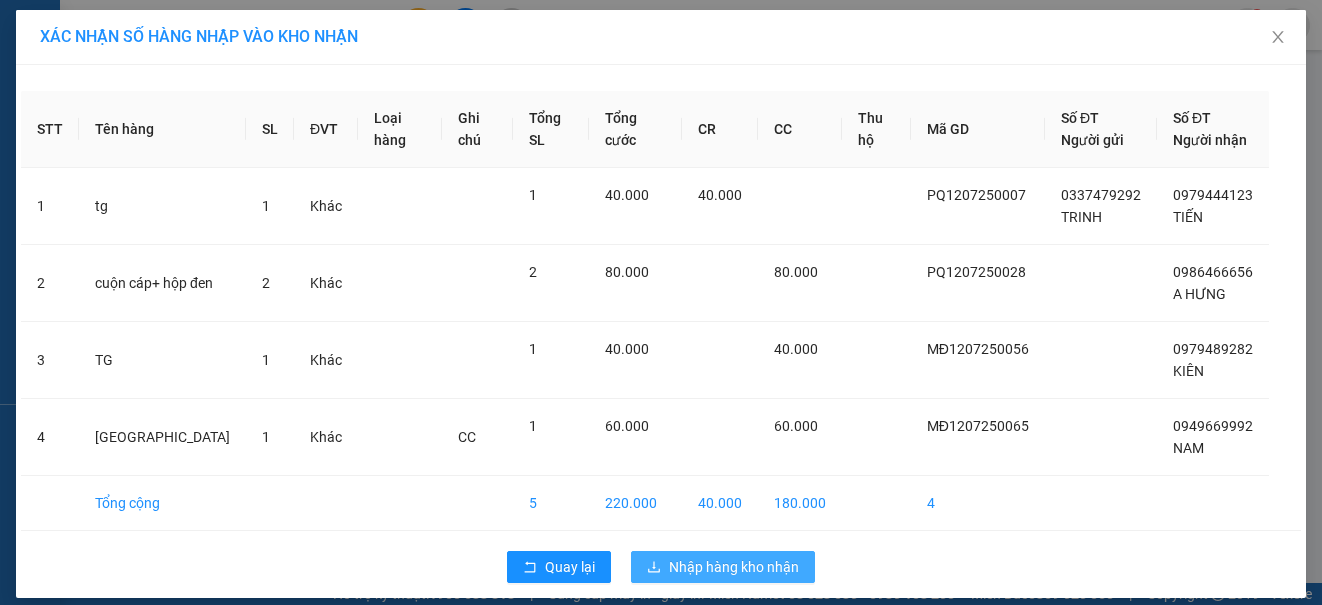 click on "Nhập hàng kho nhận" at bounding box center [734, 567] 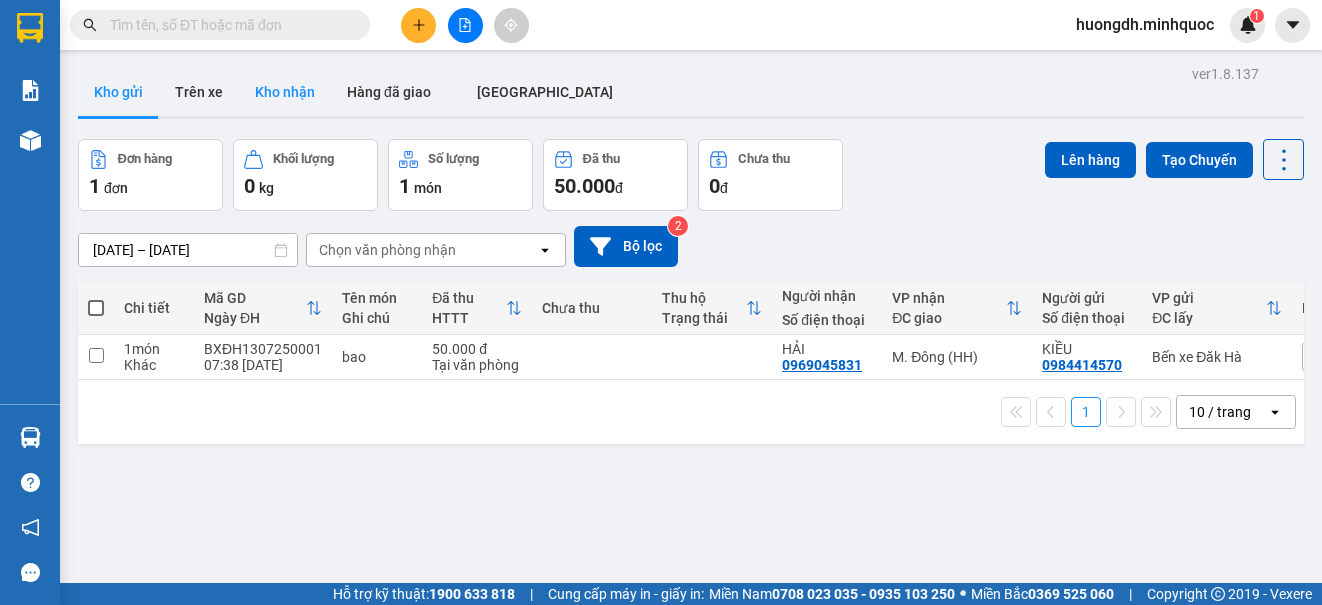 click on "Kho nhận" at bounding box center (285, 92) 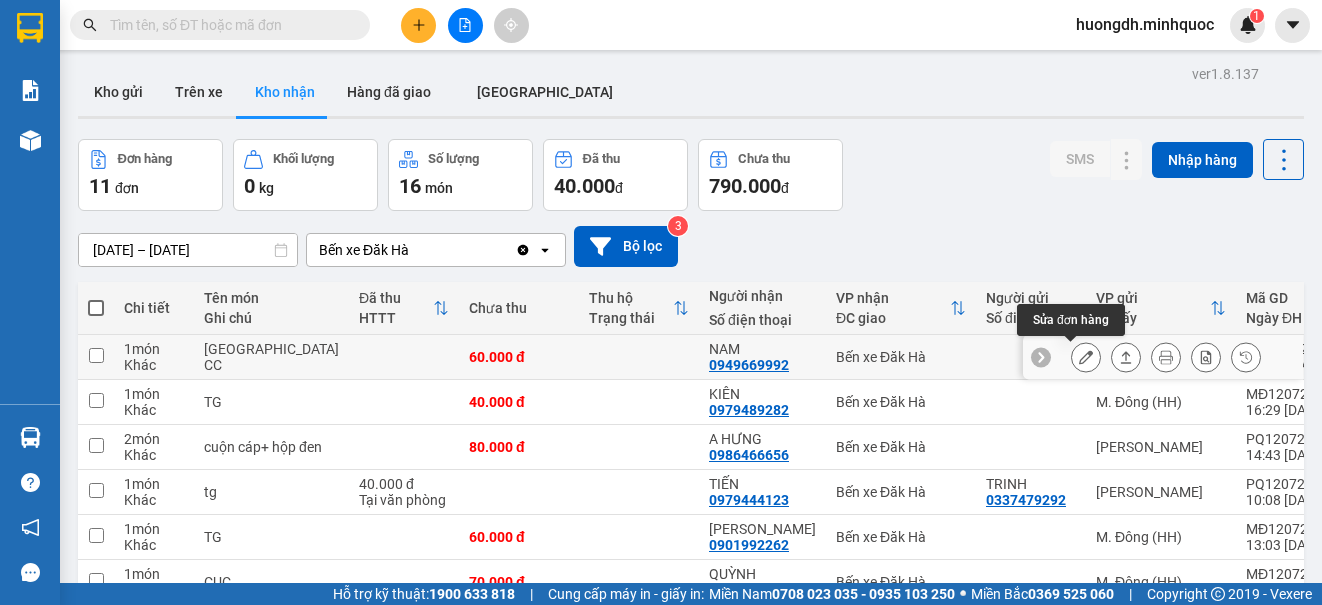 click at bounding box center [1086, 357] 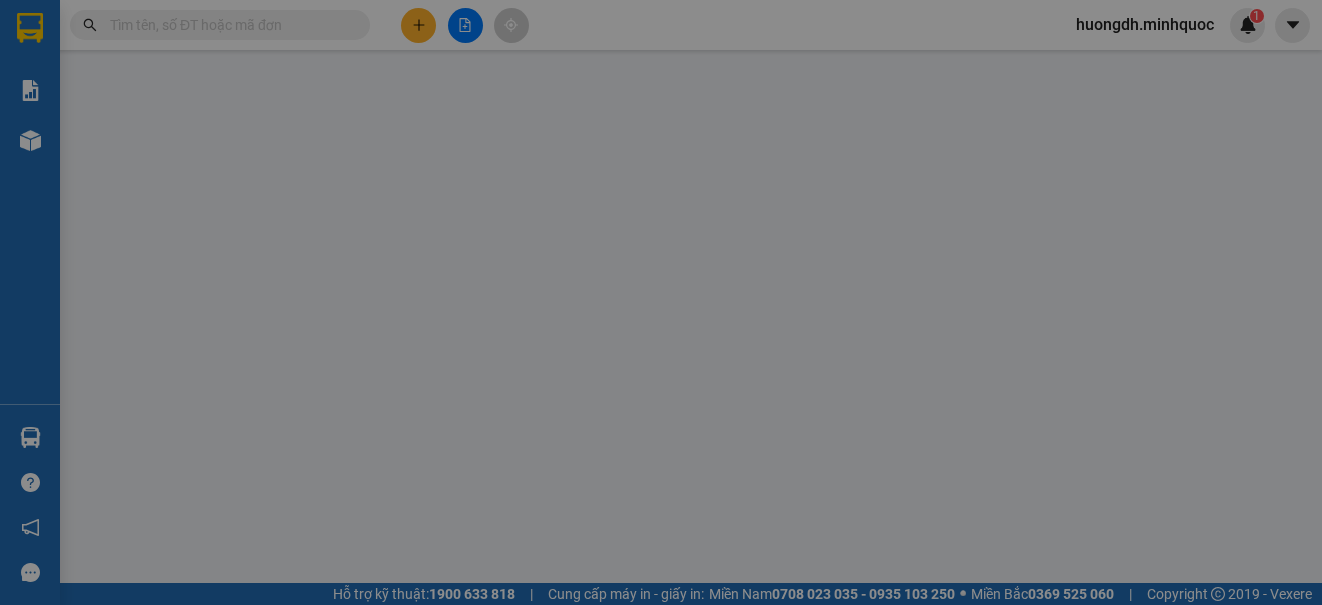 type on "0949669992" 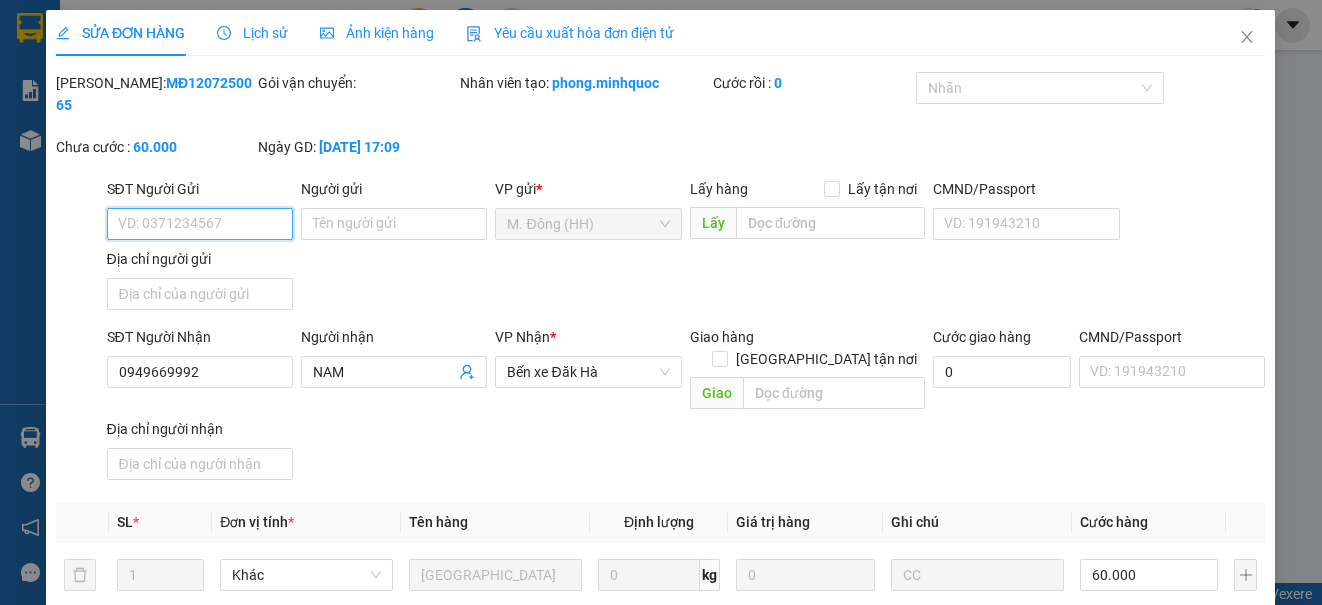 scroll, scrollTop: 269, scrollLeft: 0, axis: vertical 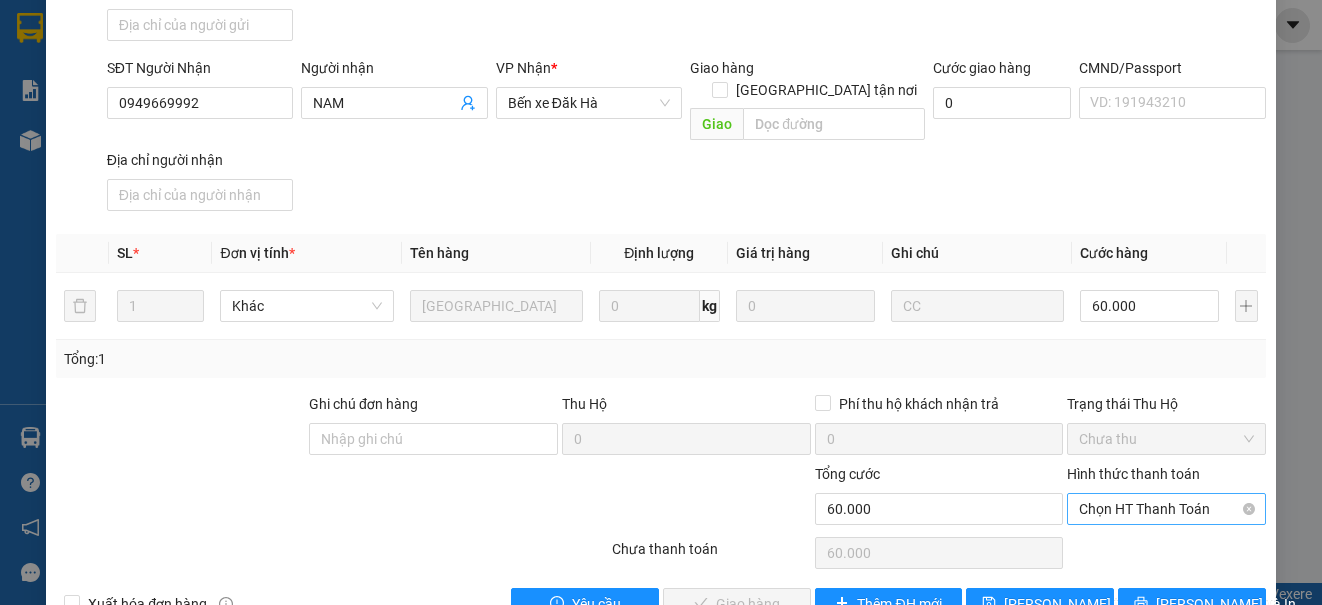 click on "Chọn HT Thanh Toán" at bounding box center [1166, 509] 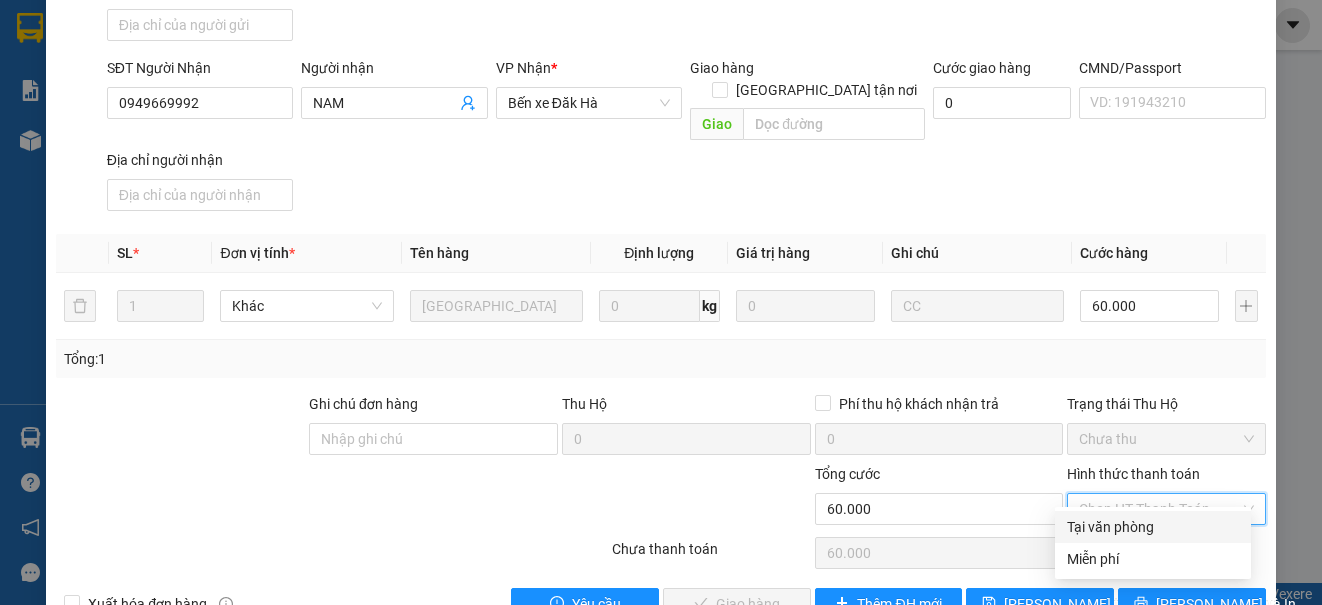 click on "Tại văn phòng" at bounding box center [1153, 527] 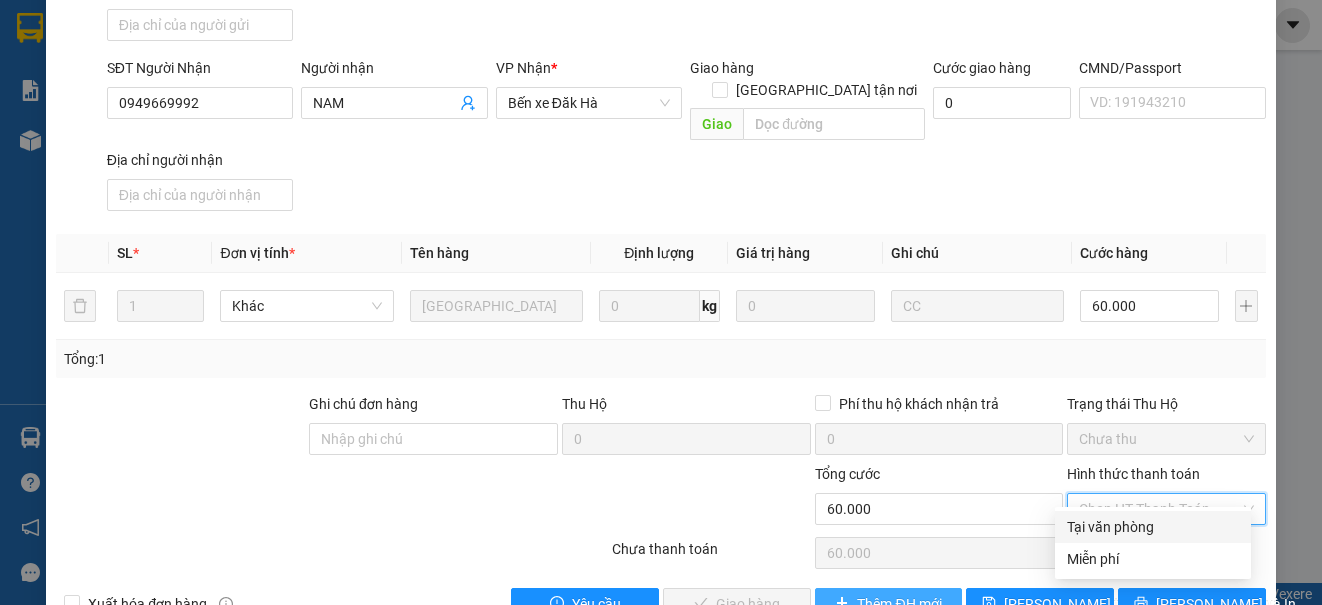 type on "0" 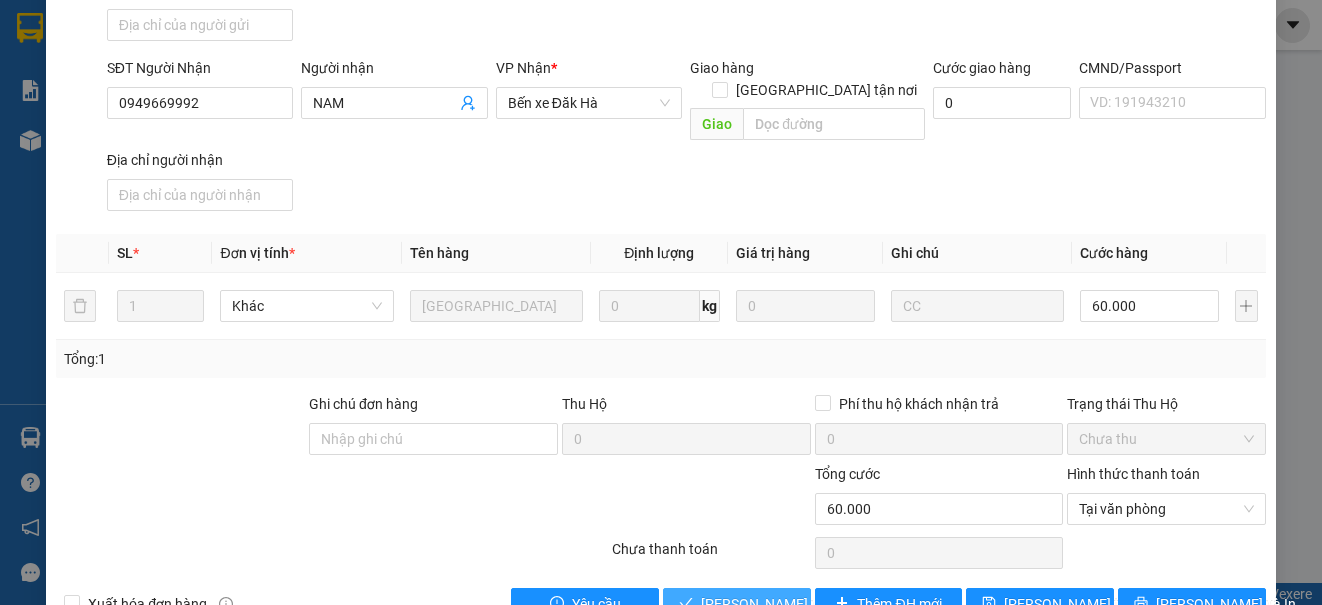 click on "[PERSON_NAME] và Giao hàng" at bounding box center (797, 604) 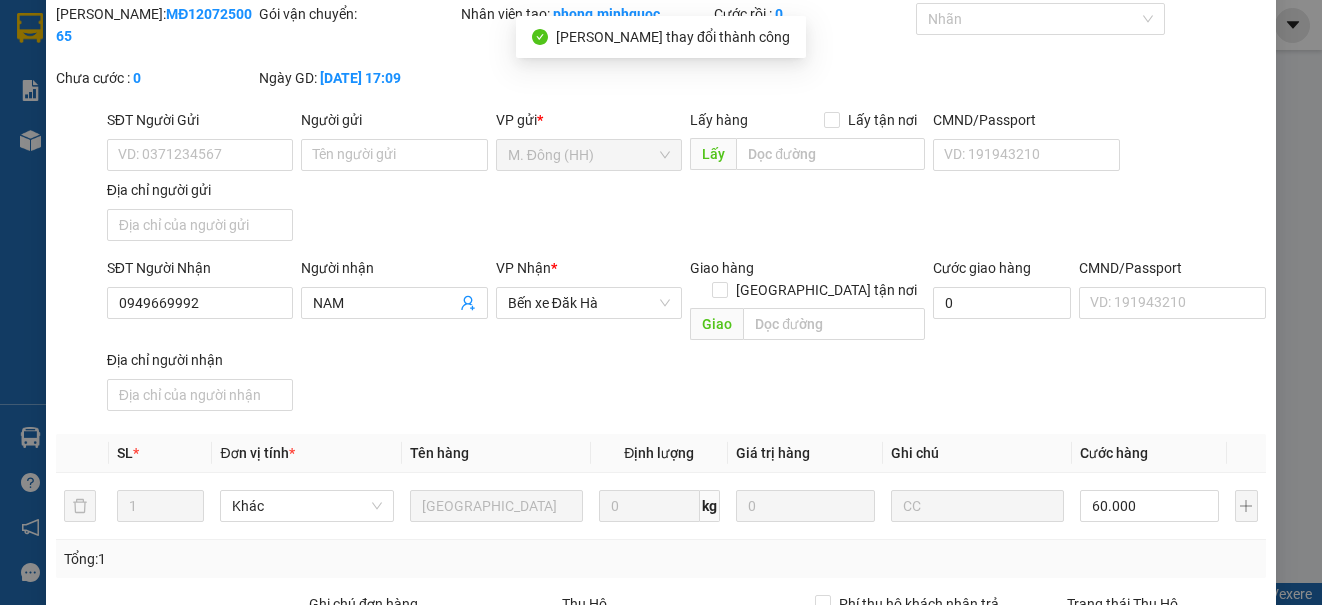 scroll, scrollTop: 0, scrollLeft: 0, axis: both 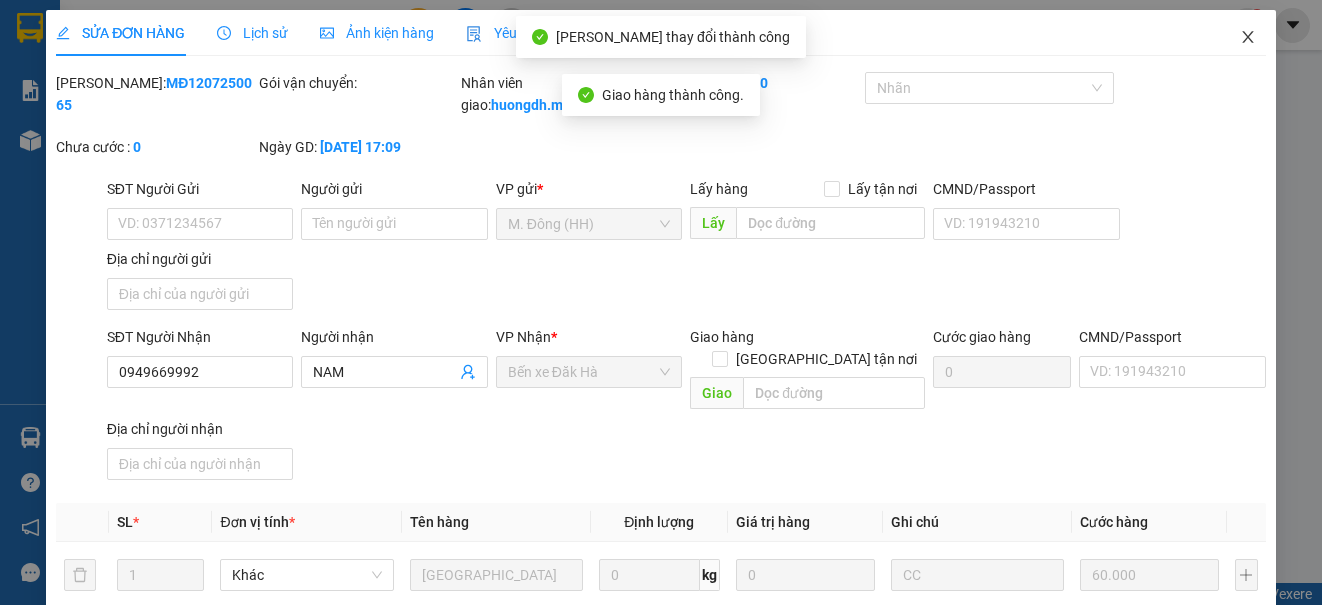 click 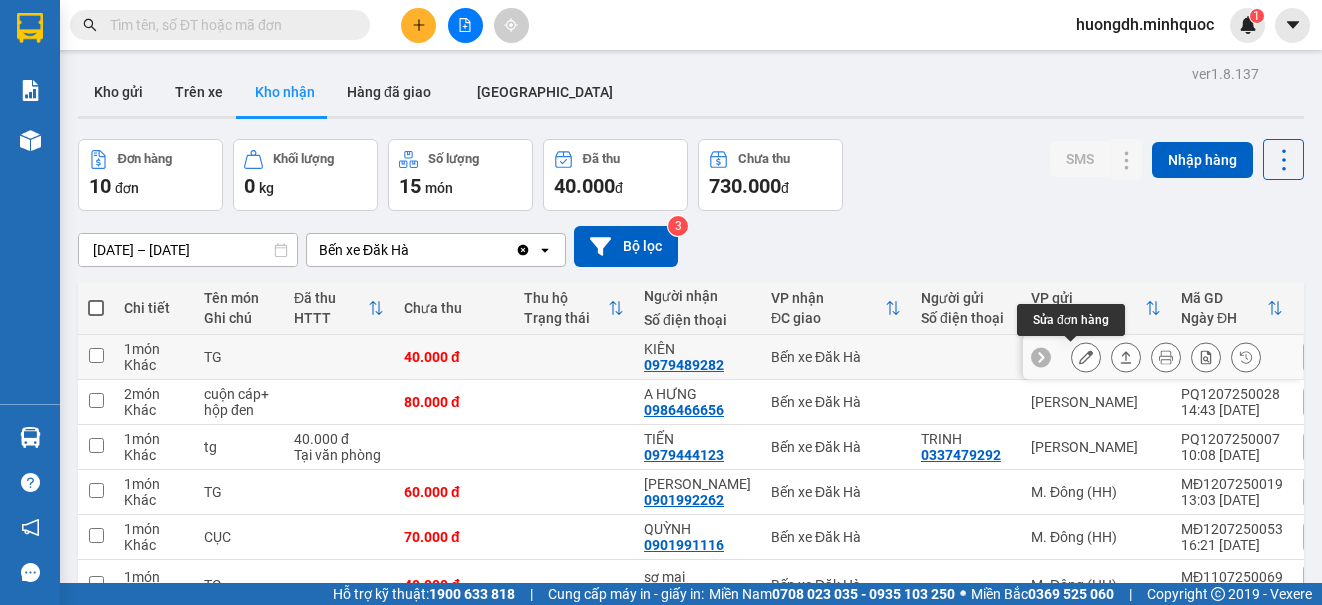 click 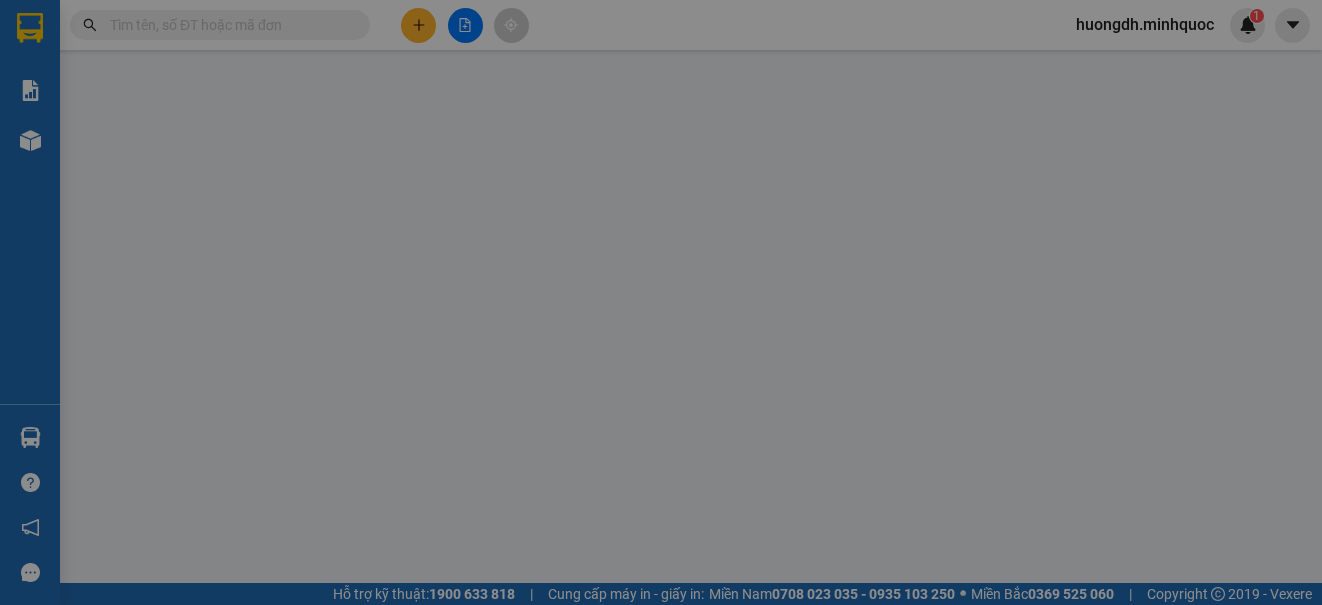 type on "0979489282" 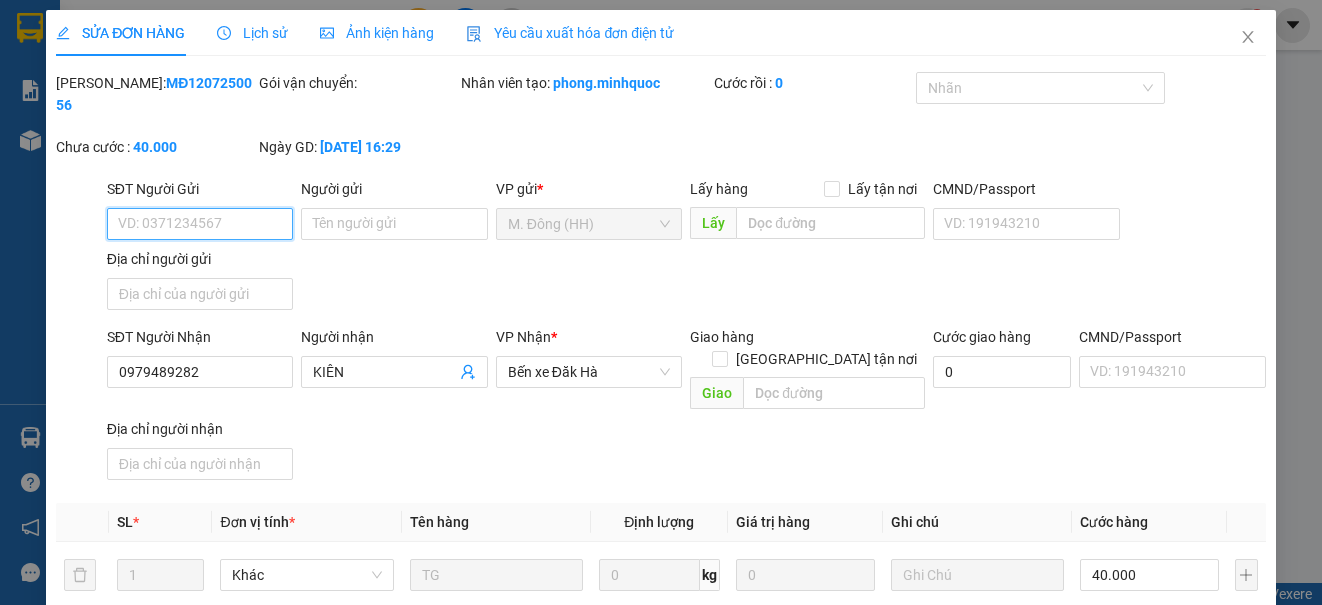 scroll, scrollTop: 269, scrollLeft: 0, axis: vertical 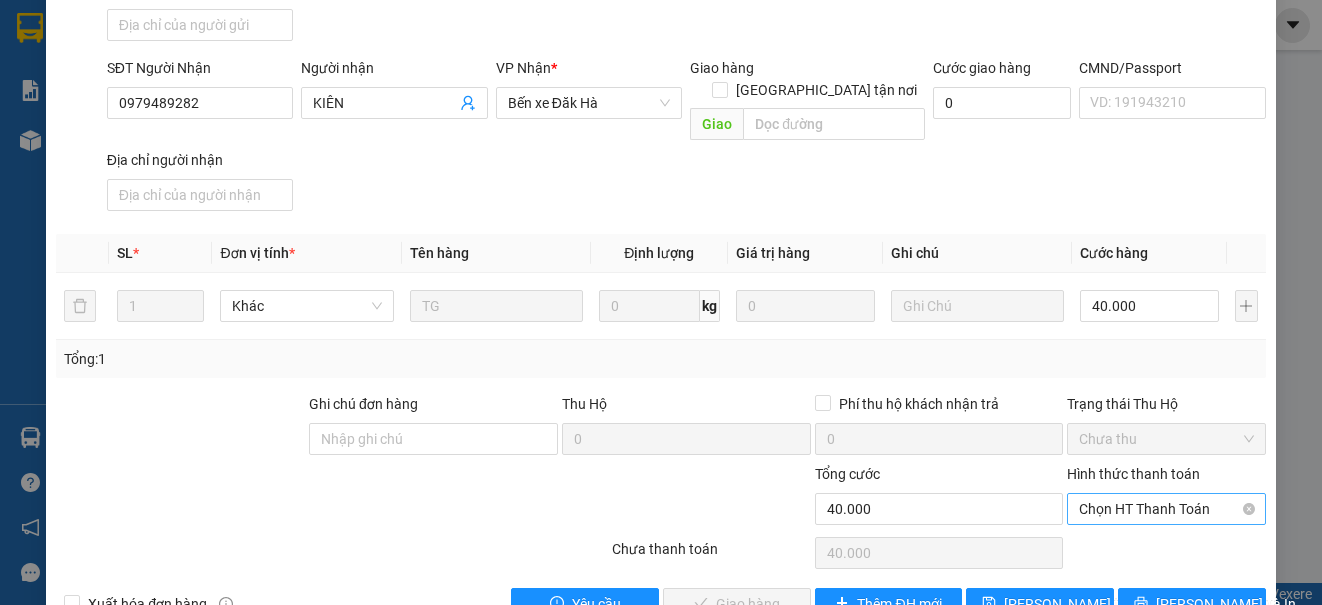 click on "Chọn HT Thanh Toán" at bounding box center [1166, 509] 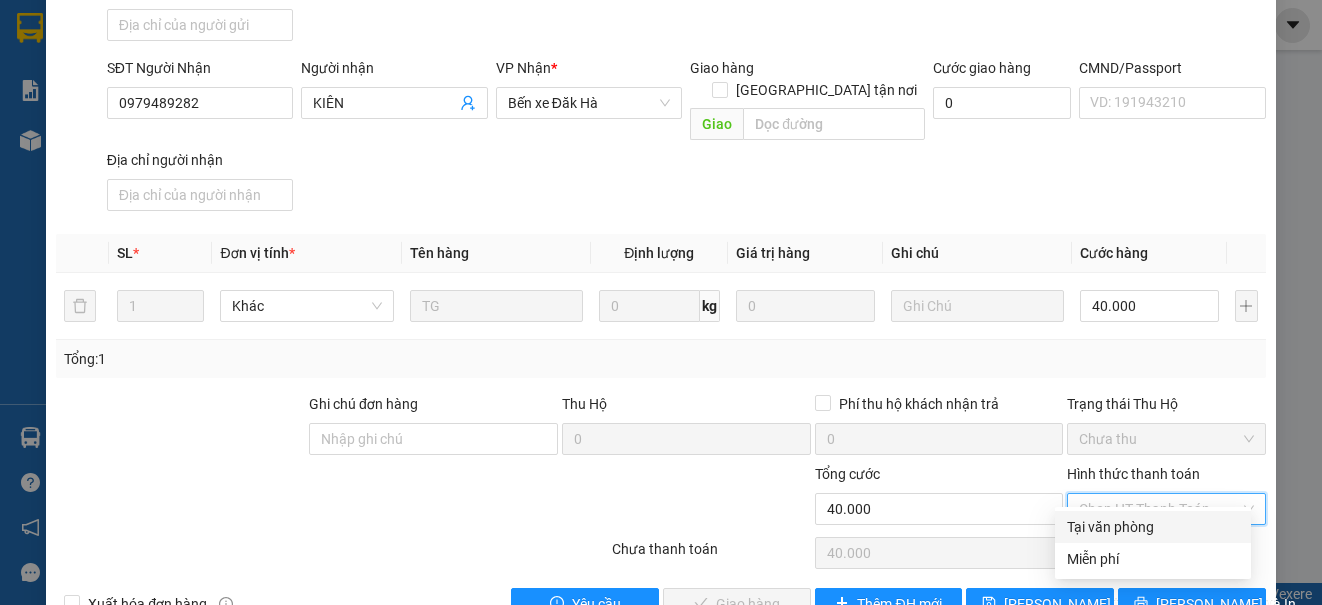 click on "Tại văn phòng" at bounding box center (1153, 527) 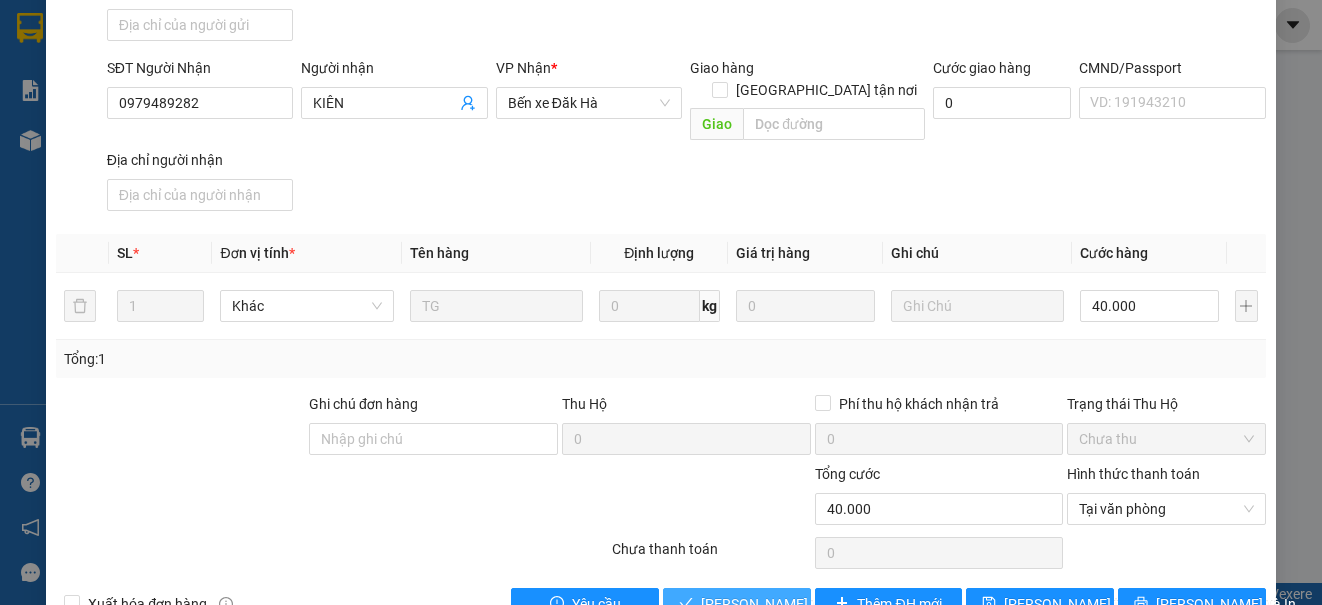 drag, startPoint x: 740, startPoint y: 584, endPoint x: 985, endPoint y: 369, distance: 325.9601 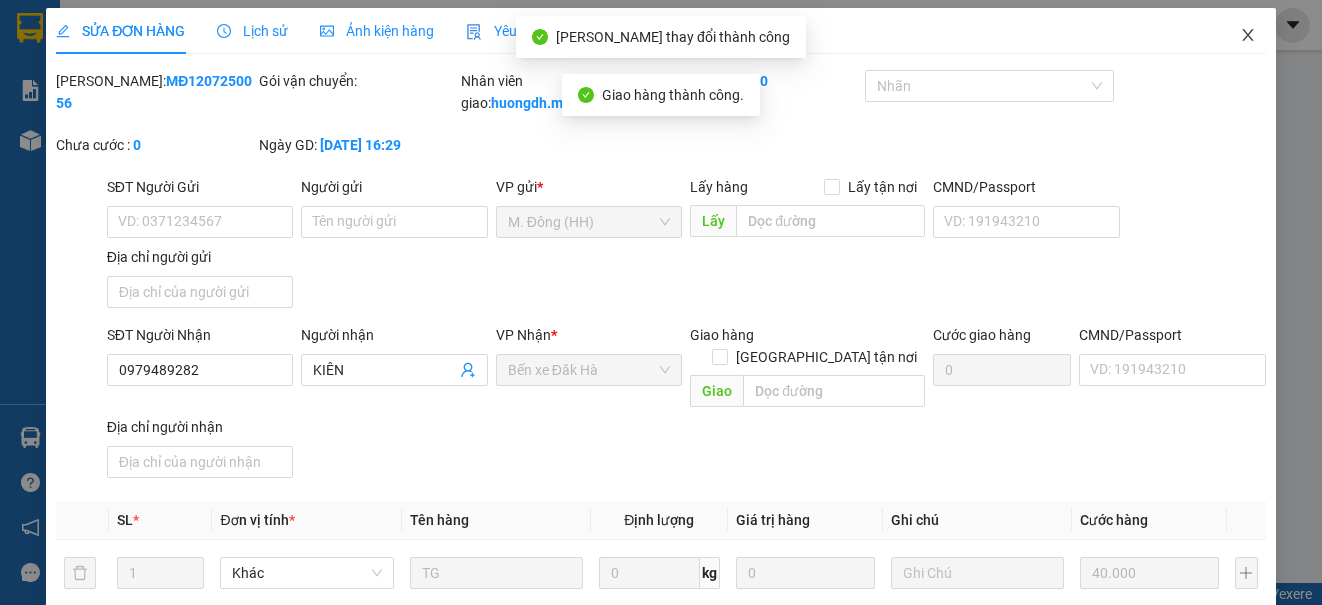 scroll, scrollTop: 0, scrollLeft: 0, axis: both 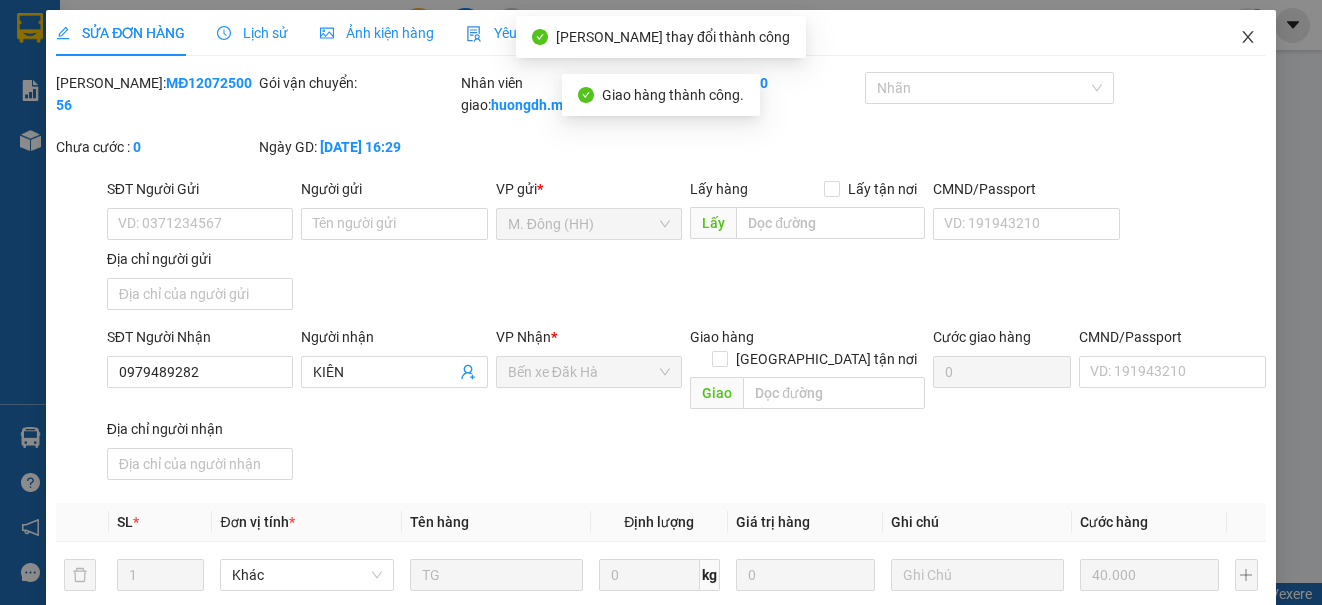 click 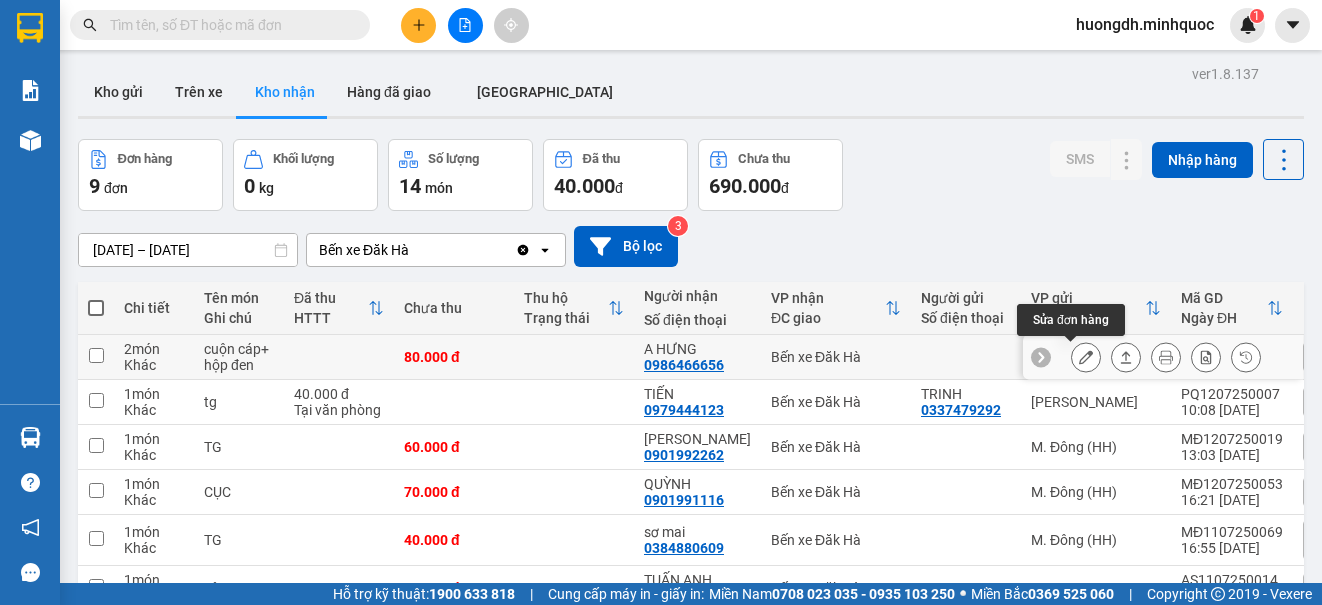 click at bounding box center (1086, 357) 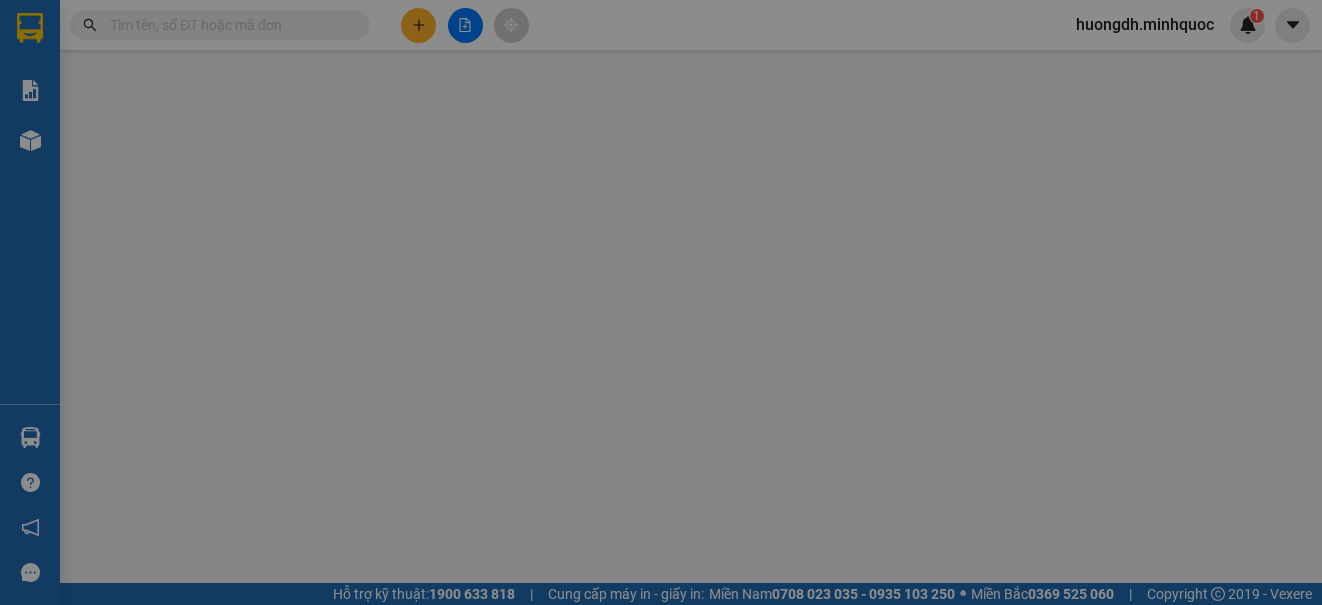 type on "0986466656" 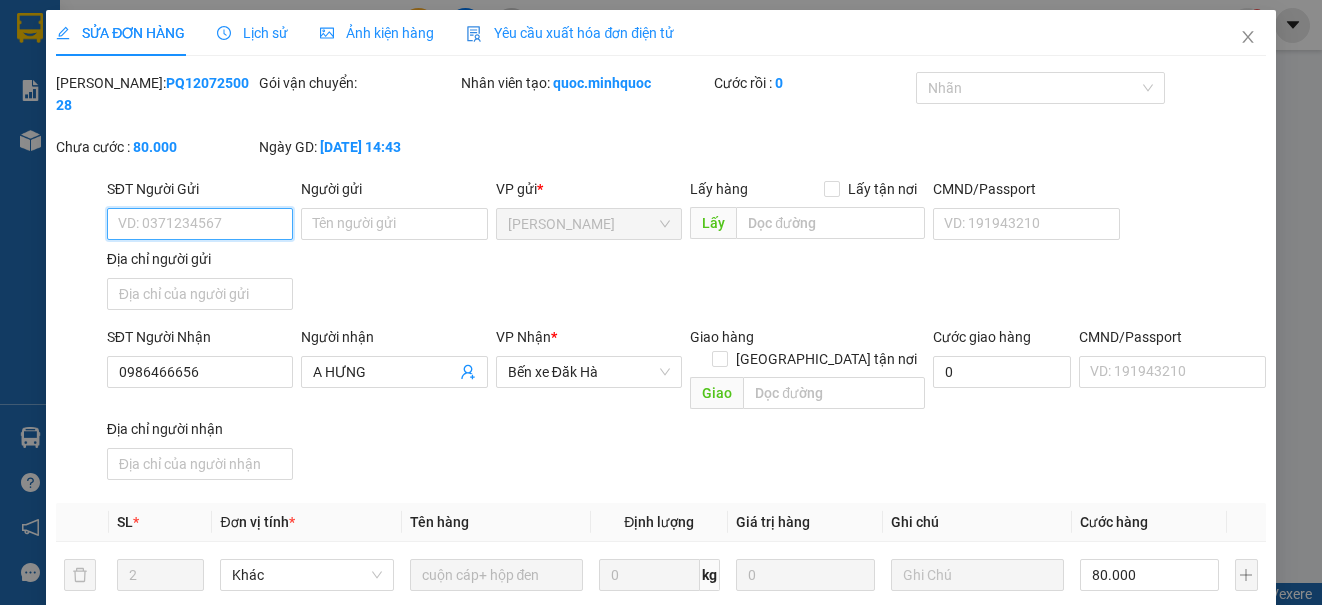 scroll, scrollTop: 269, scrollLeft: 0, axis: vertical 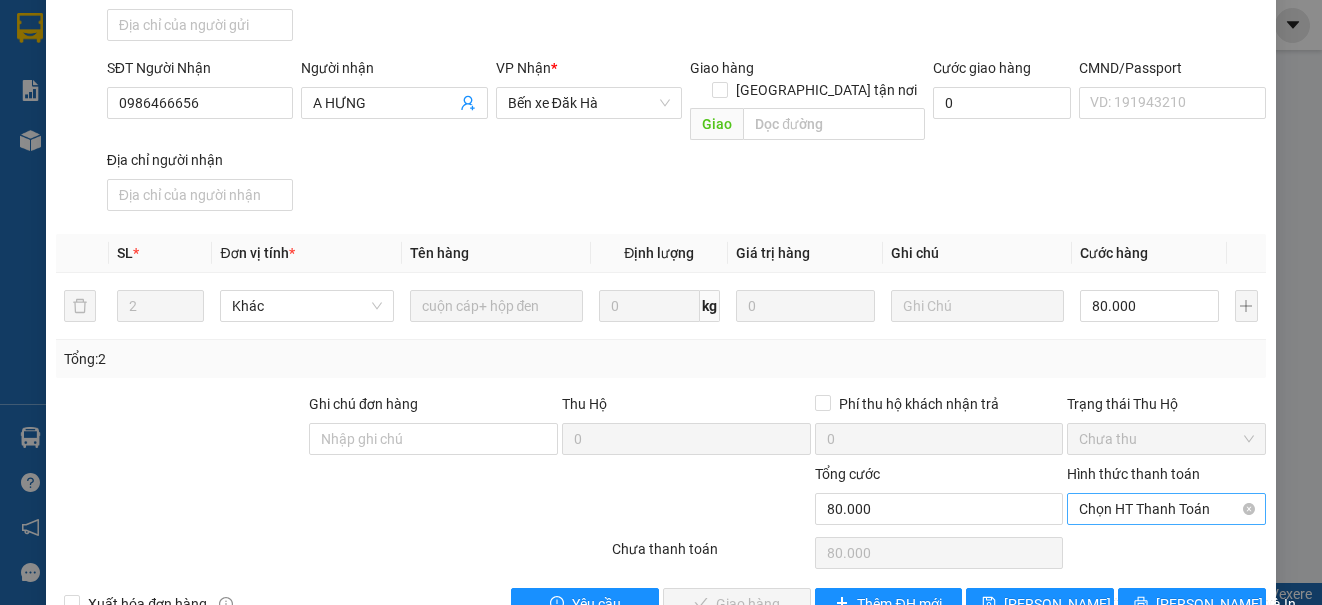 click on "Chọn HT Thanh Toán" at bounding box center [1166, 509] 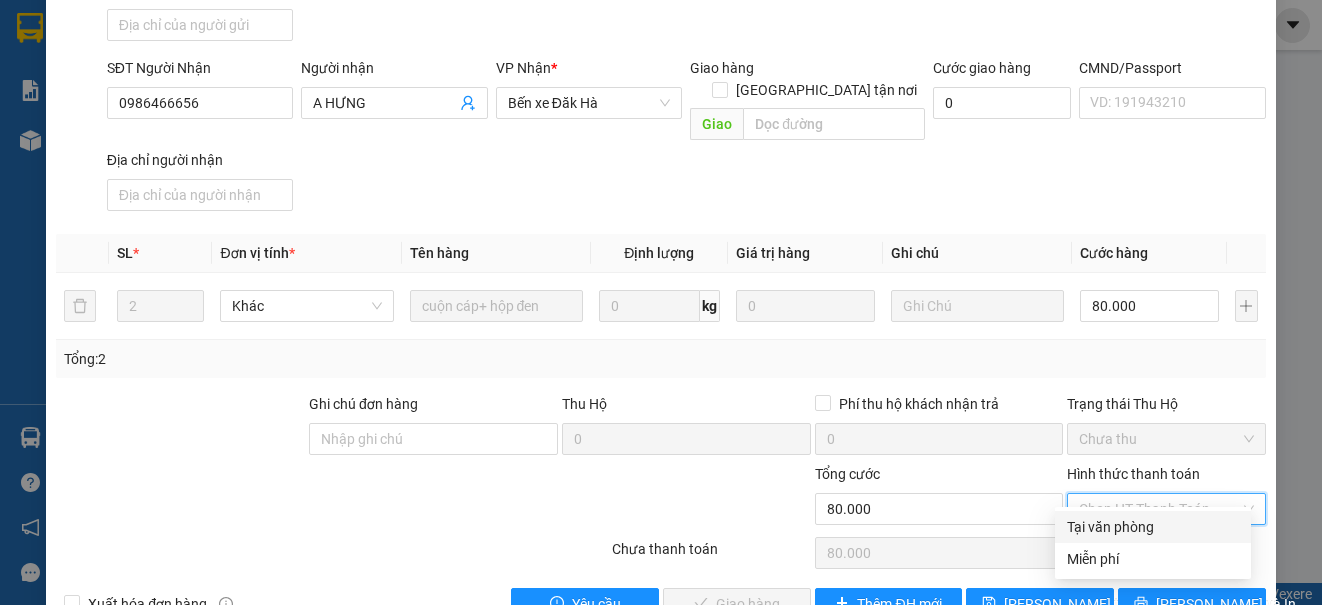 click on "Tại văn phòng" at bounding box center [1153, 527] 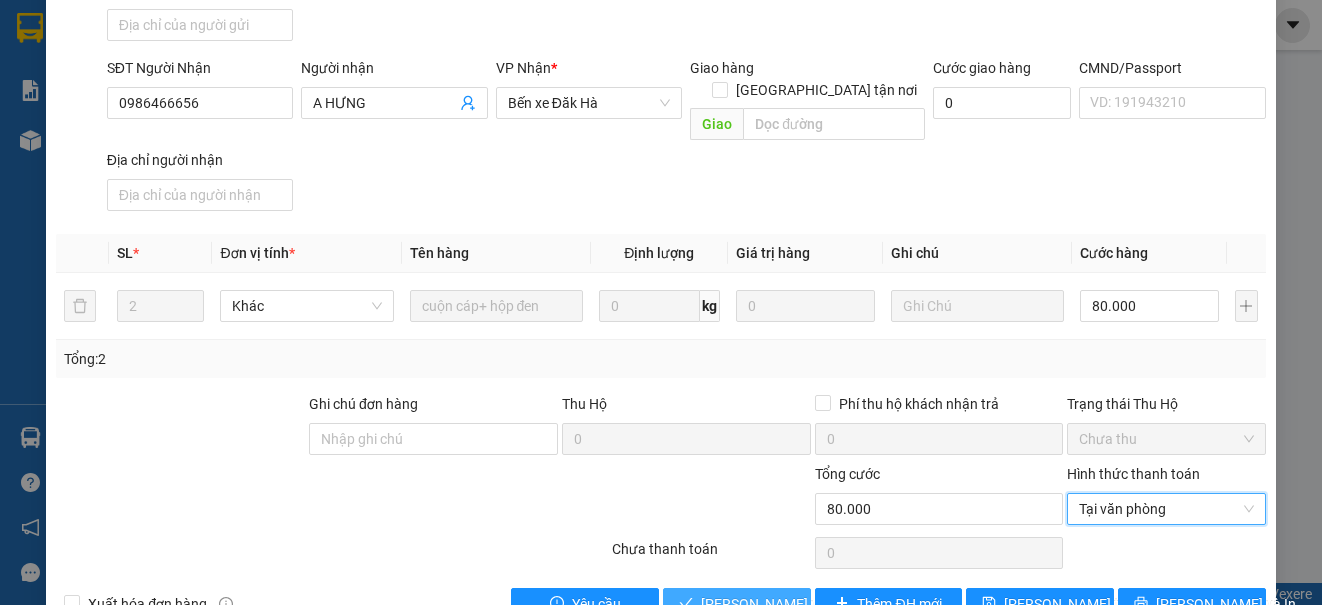 click on "[PERSON_NAME] và Giao hàng" at bounding box center [797, 604] 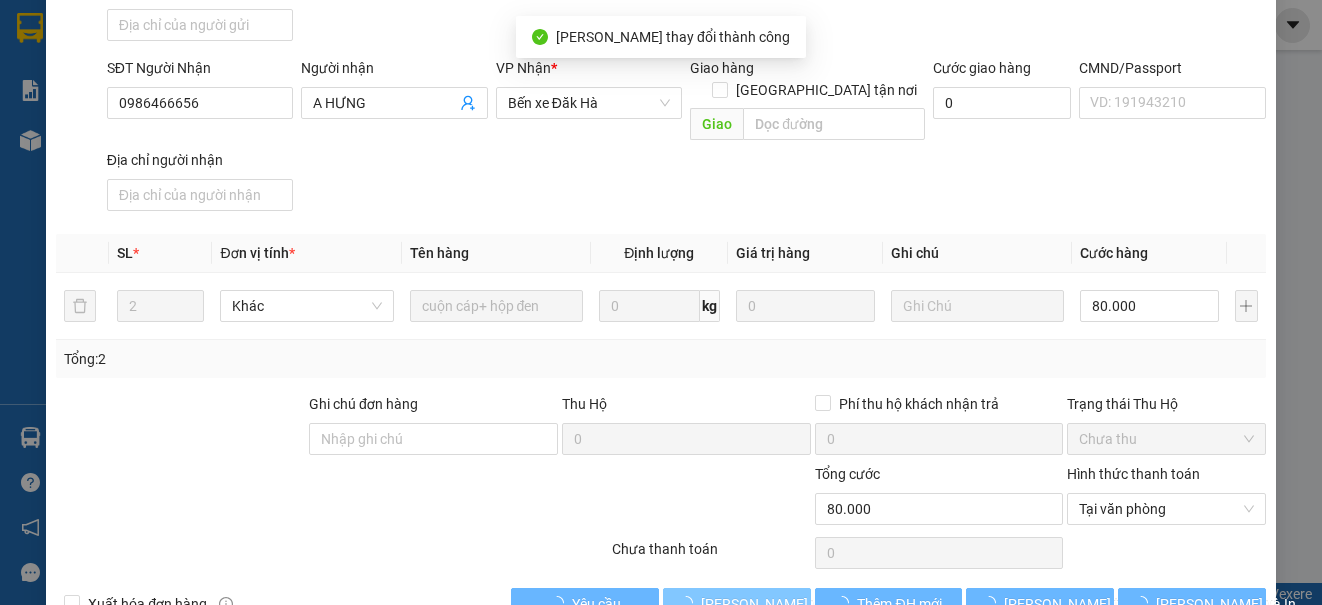 scroll, scrollTop: 0, scrollLeft: 0, axis: both 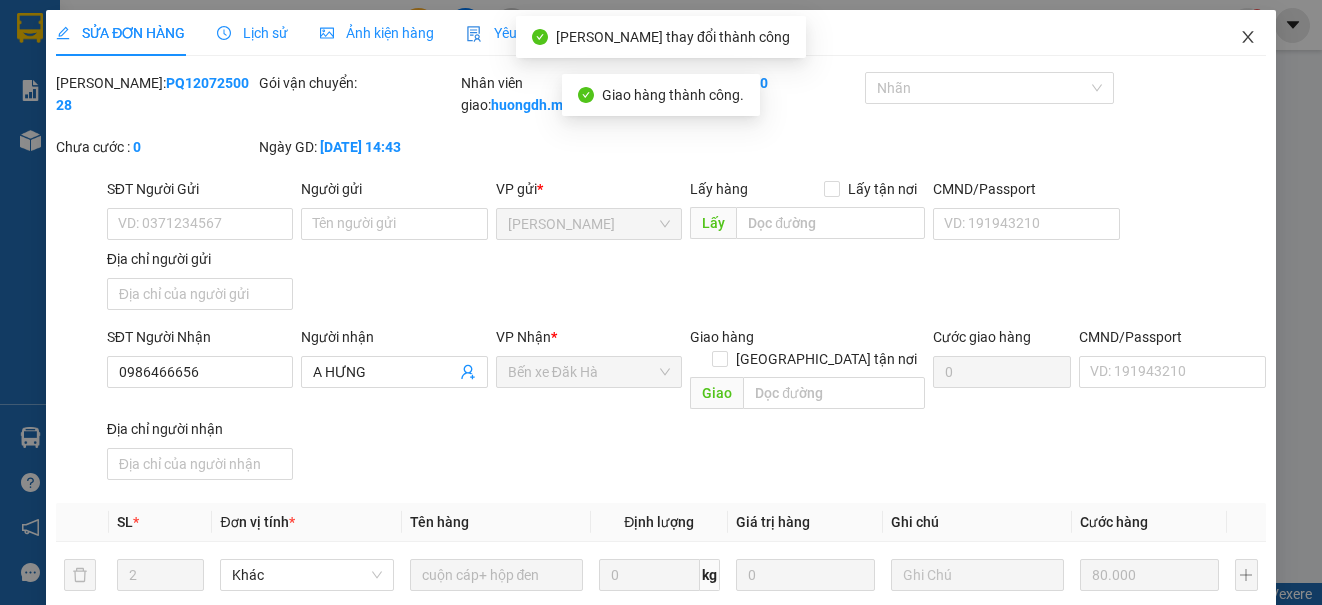 click 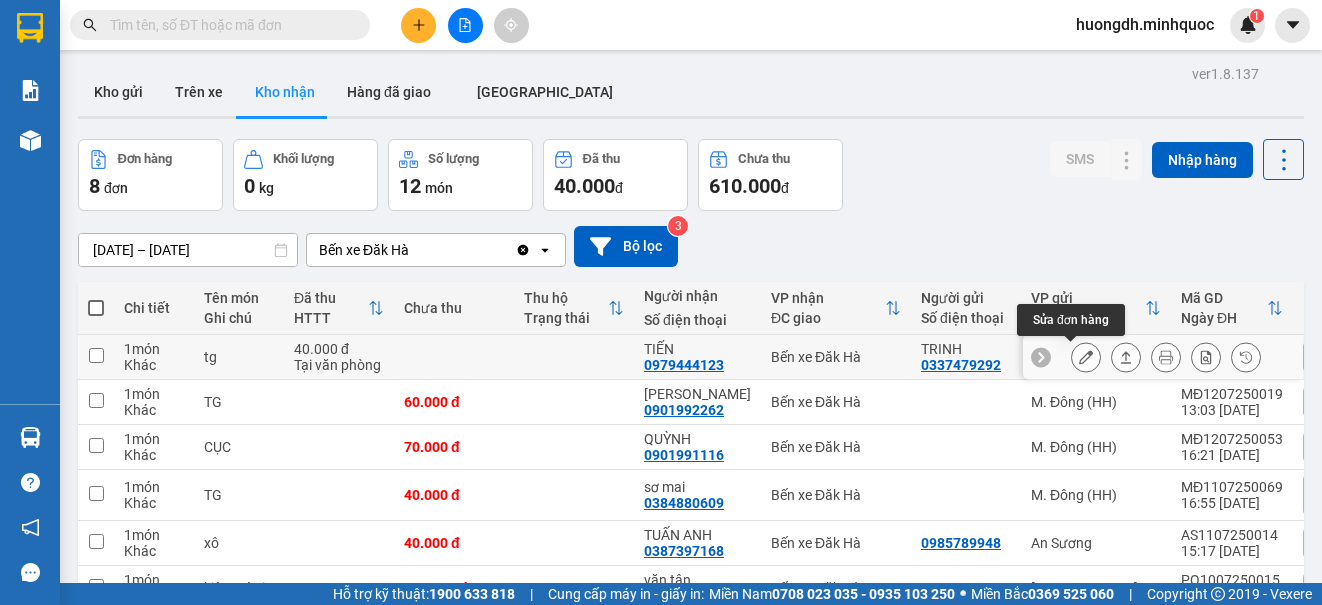 click 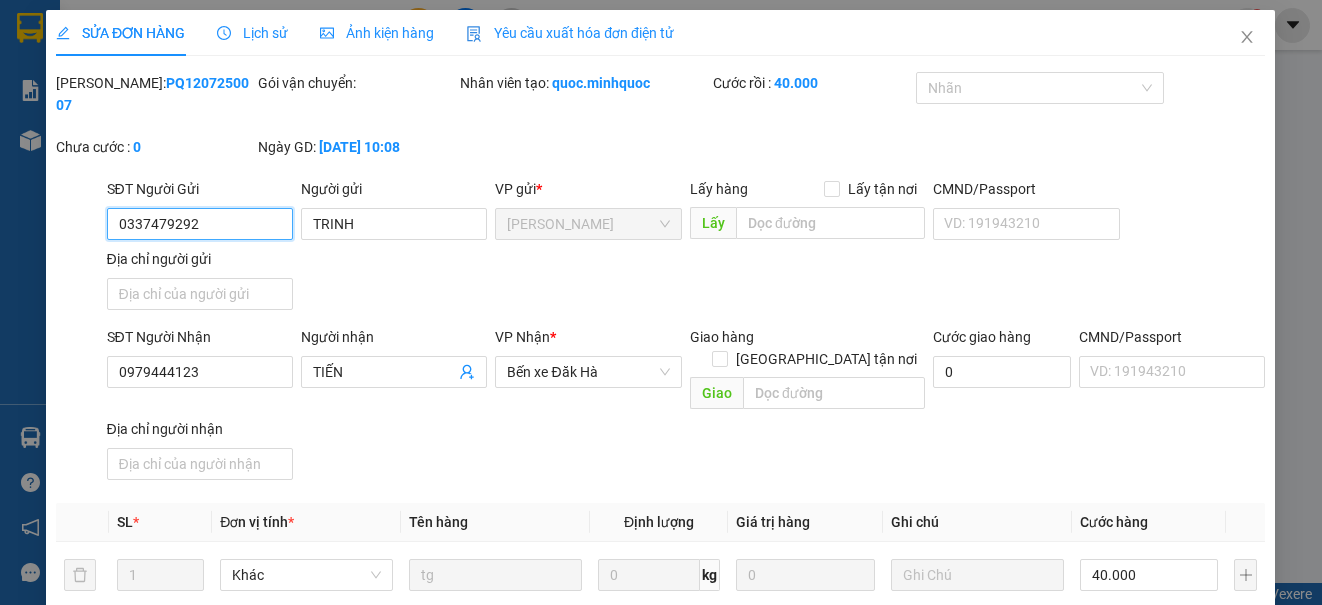 type on "0337479292" 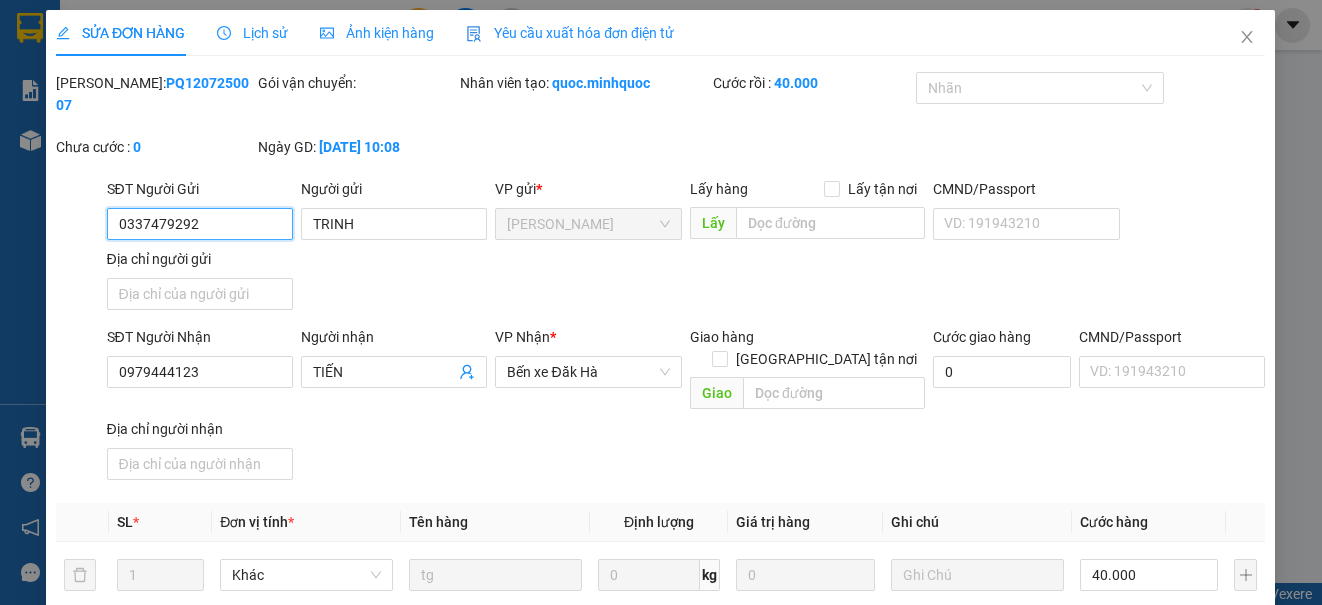 type on "TRINH" 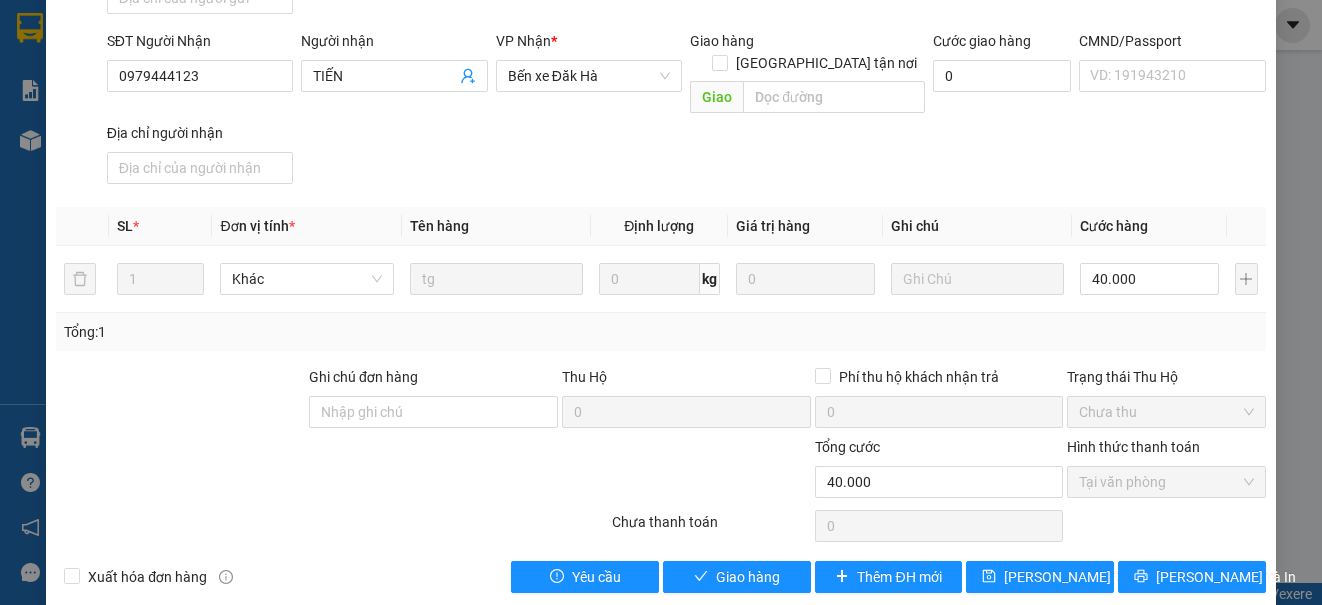scroll, scrollTop: 301, scrollLeft: 0, axis: vertical 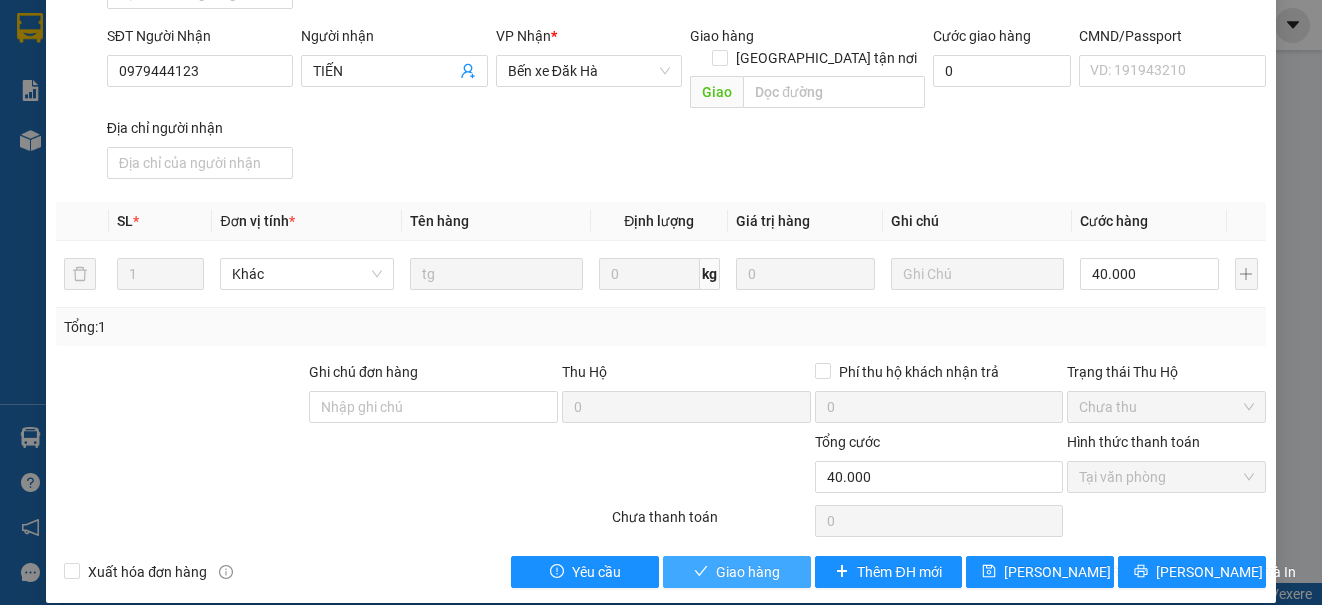 click on "Giao hàng" at bounding box center [748, 572] 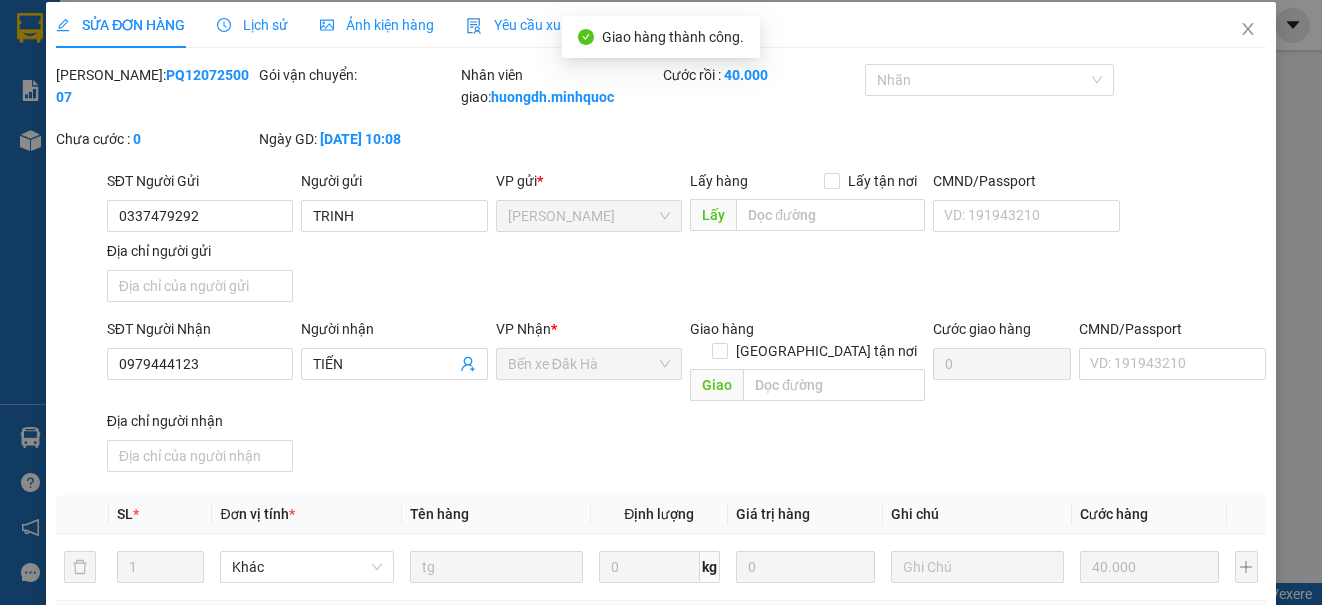 scroll, scrollTop: 0, scrollLeft: 0, axis: both 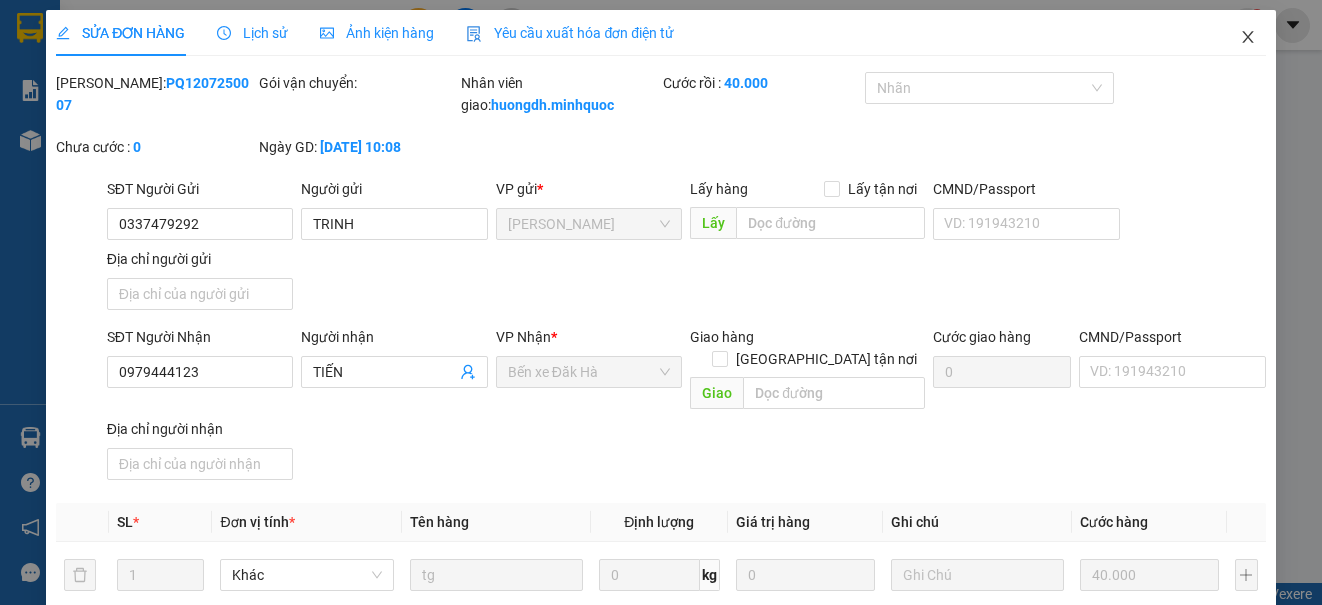 click 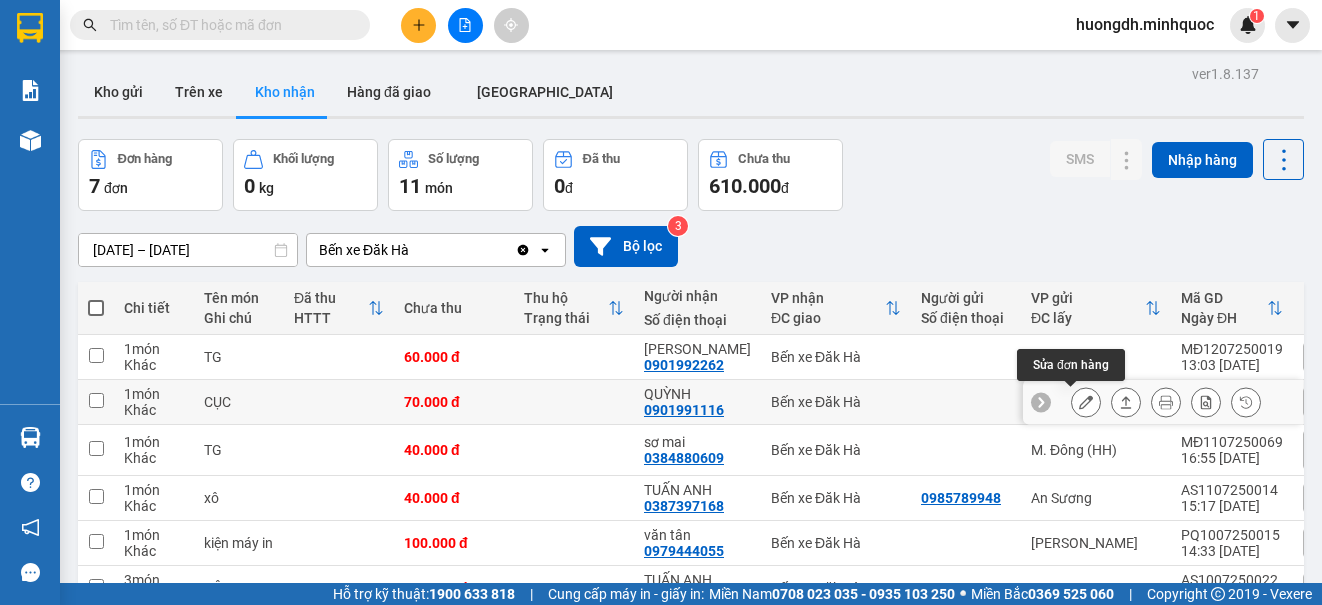 click 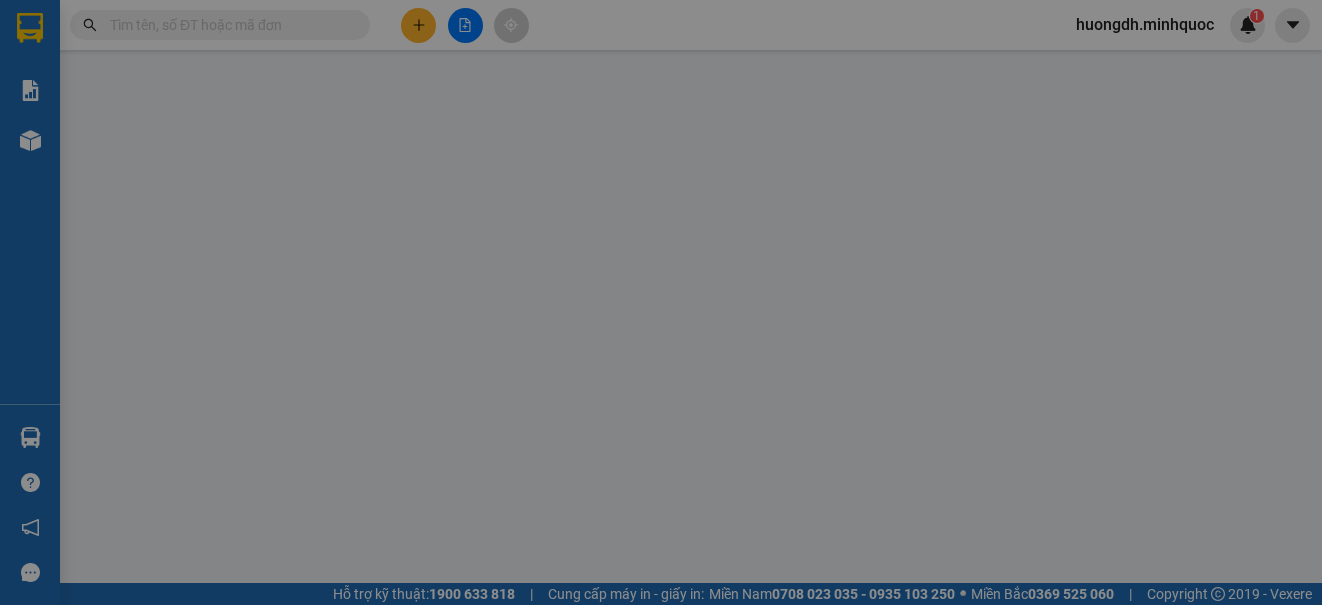 type on "0901991116" 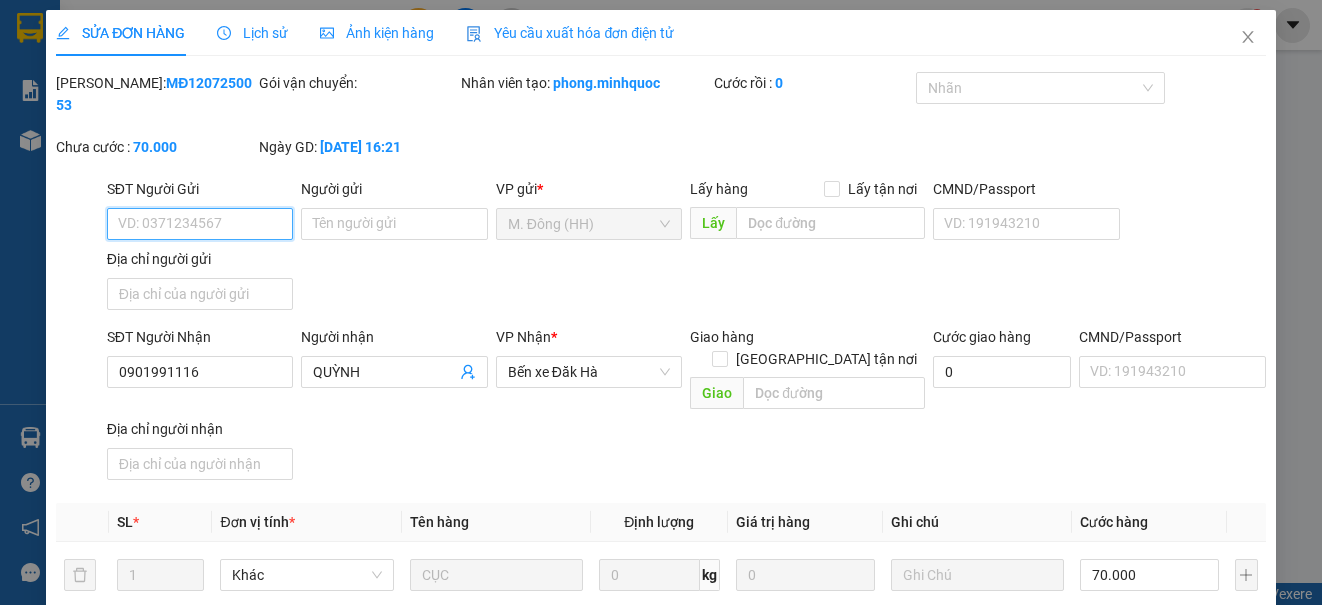 scroll, scrollTop: 269, scrollLeft: 0, axis: vertical 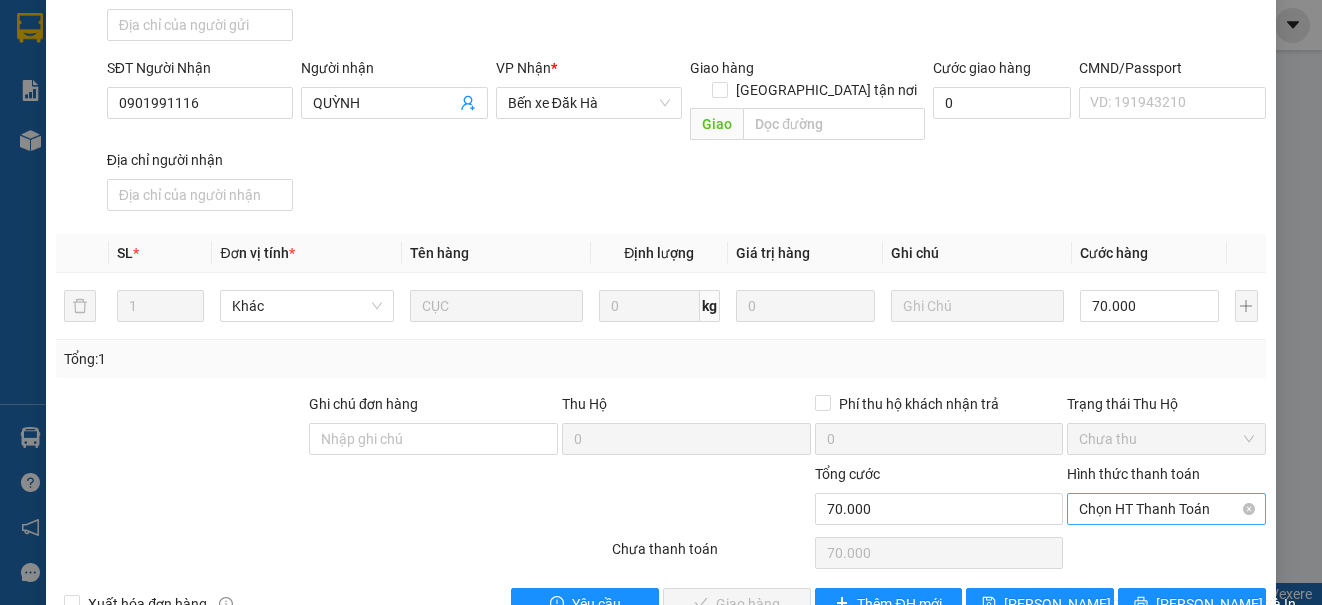 click on "Chọn HT Thanh Toán" at bounding box center [1166, 509] 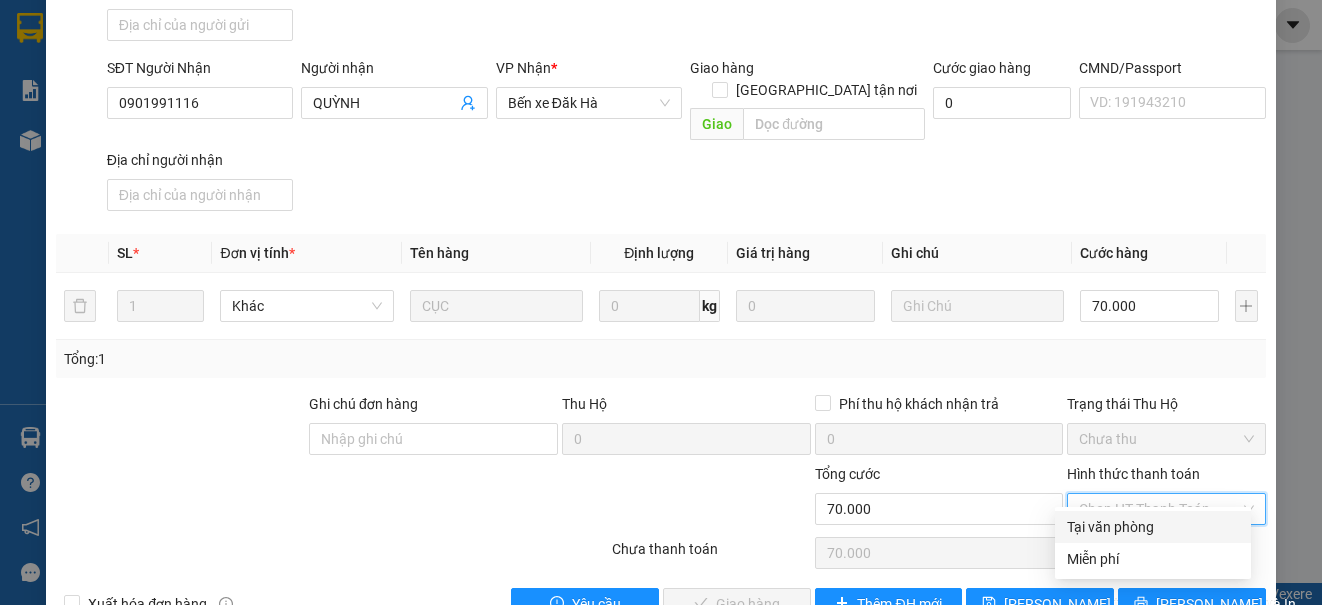 click on "Tại văn phòng" at bounding box center (1153, 527) 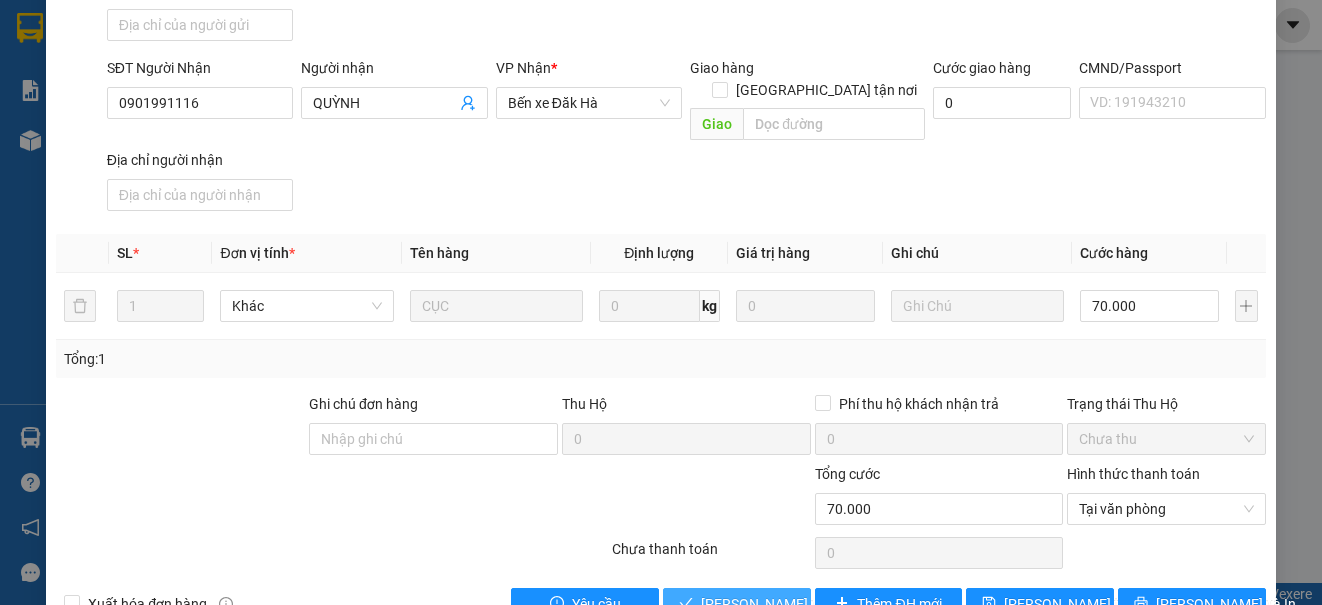 click on "[PERSON_NAME] và Giao hàng" at bounding box center [797, 604] 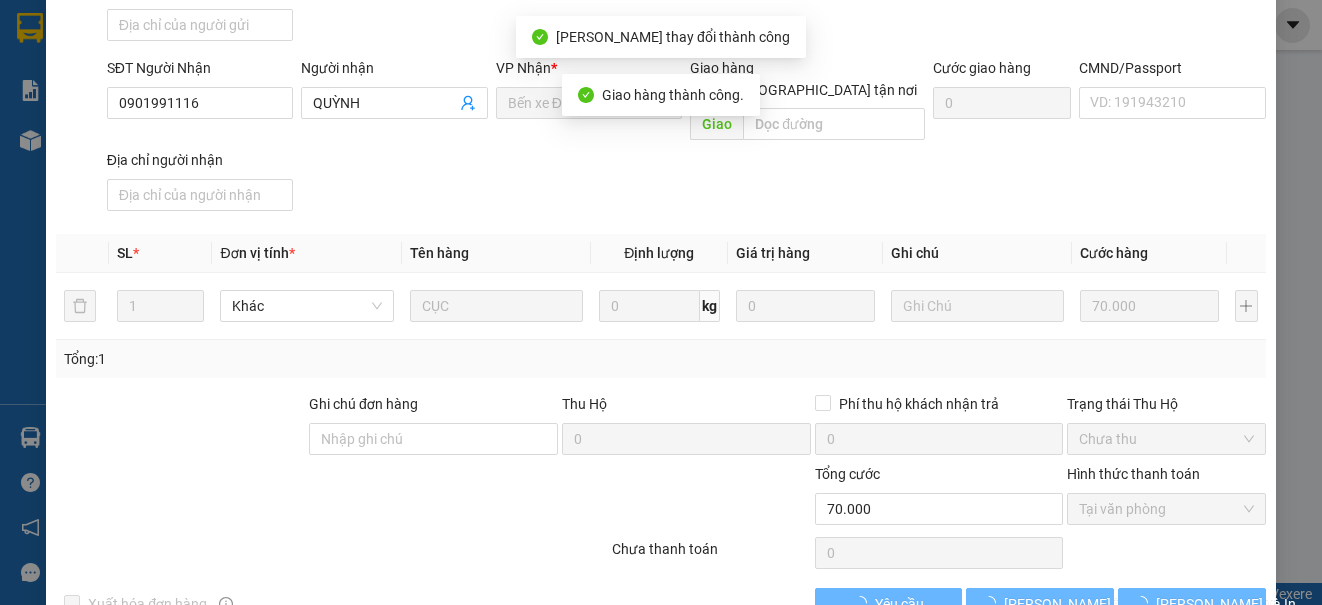 scroll, scrollTop: 22, scrollLeft: 0, axis: vertical 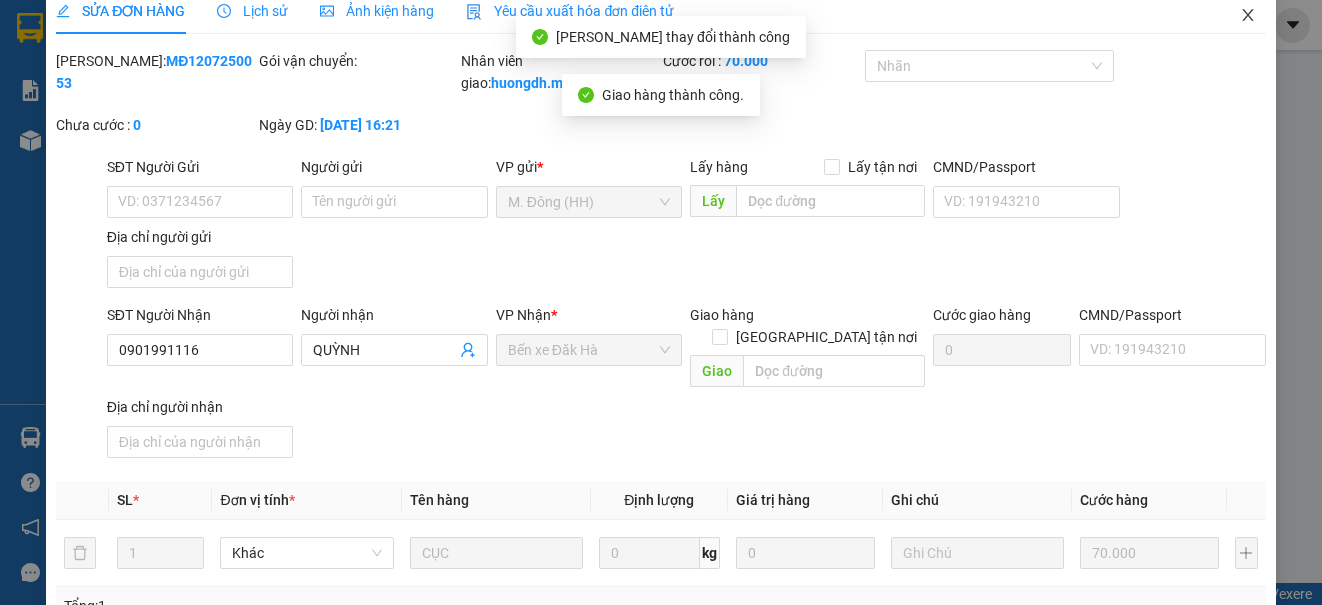 click 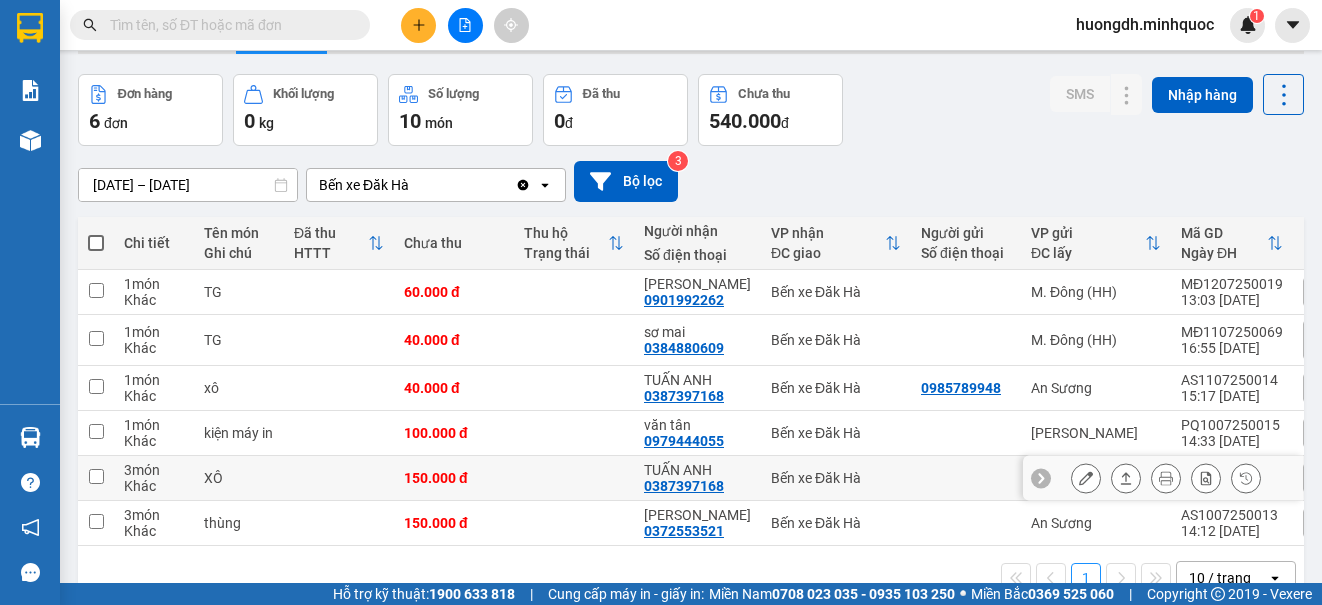 scroll, scrollTop: 100, scrollLeft: 0, axis: vertical 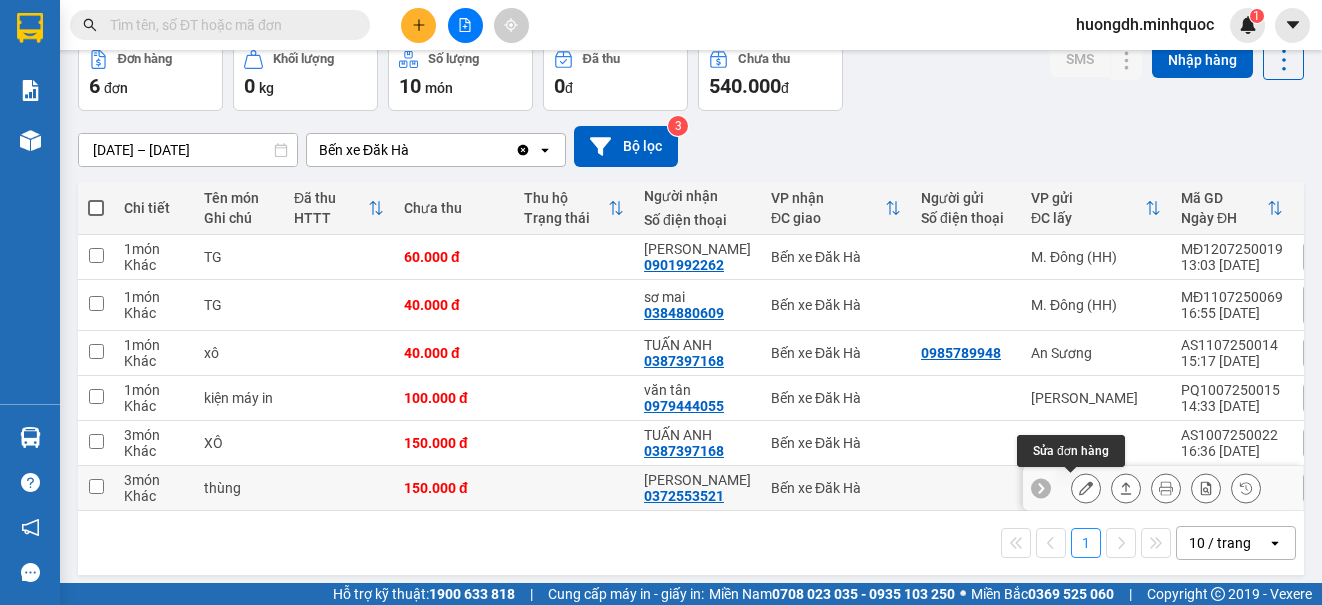 click 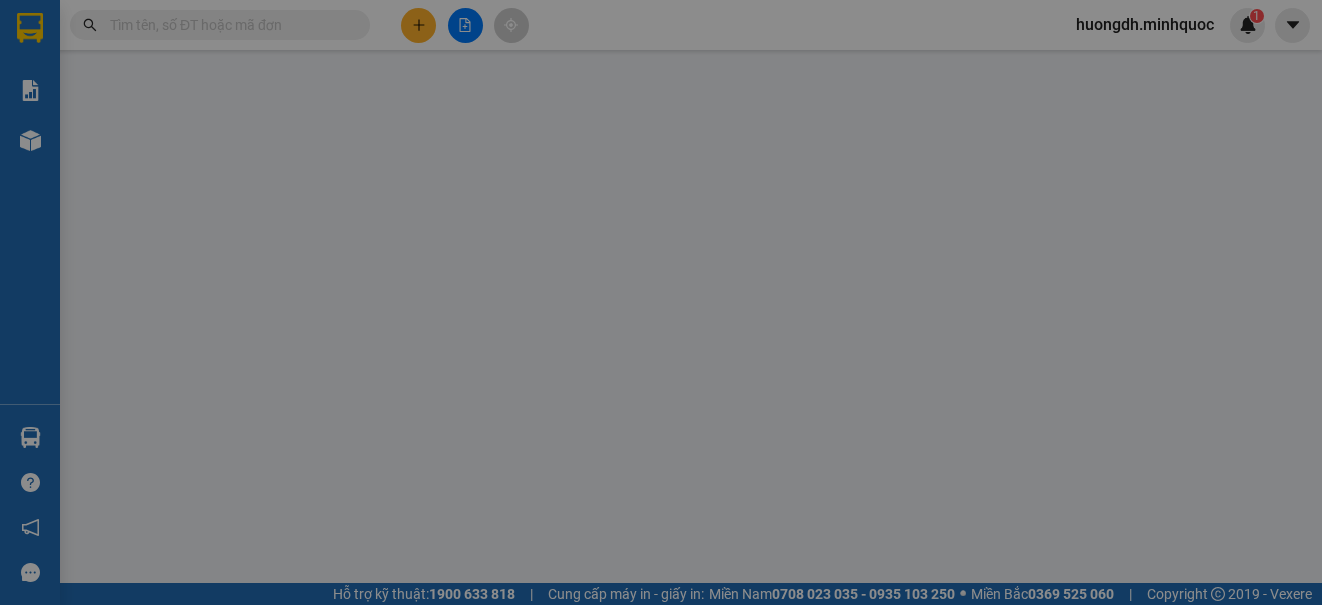 scroll, scrollTop: 0, scrollLeft: 0, axis: both 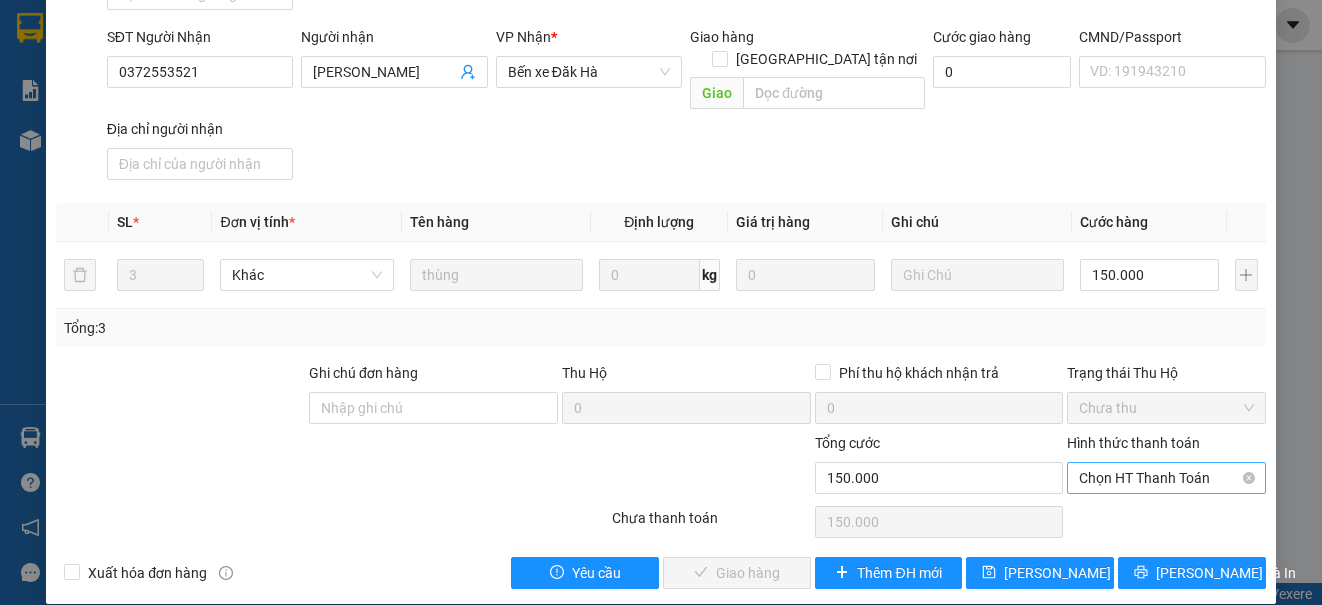 click on "Chọn HT Thanh Toán" at bounding box center [1166, 478] 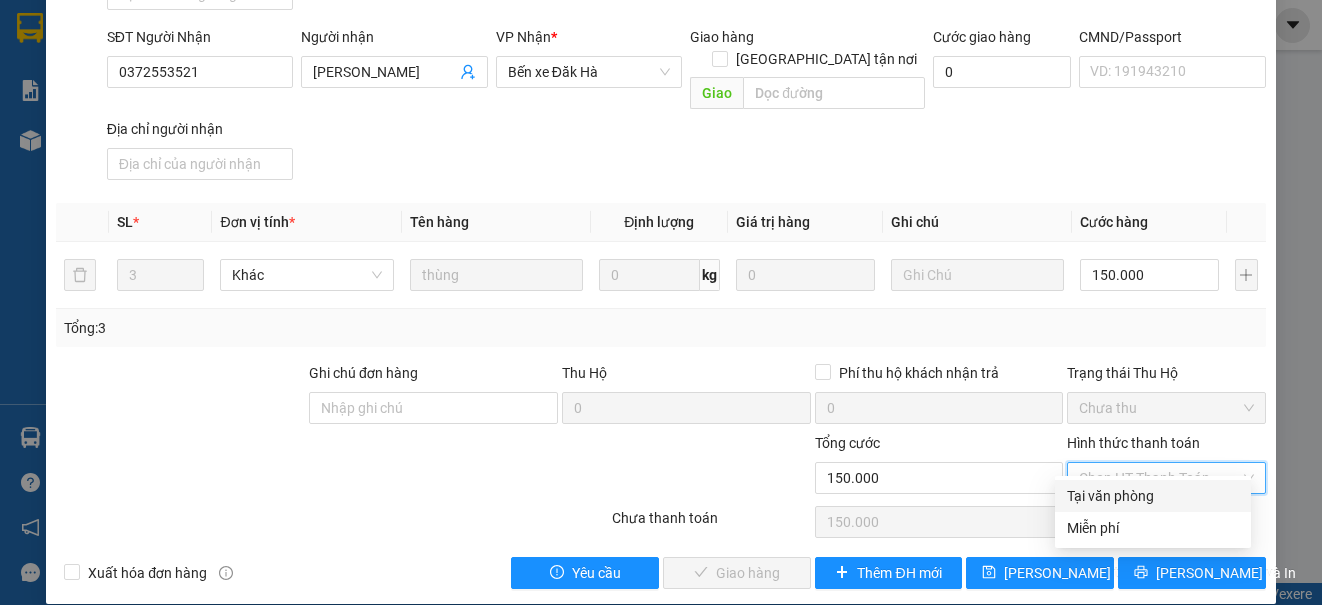 click on "Tại văn phòng" at bounding box center (1153, 496) 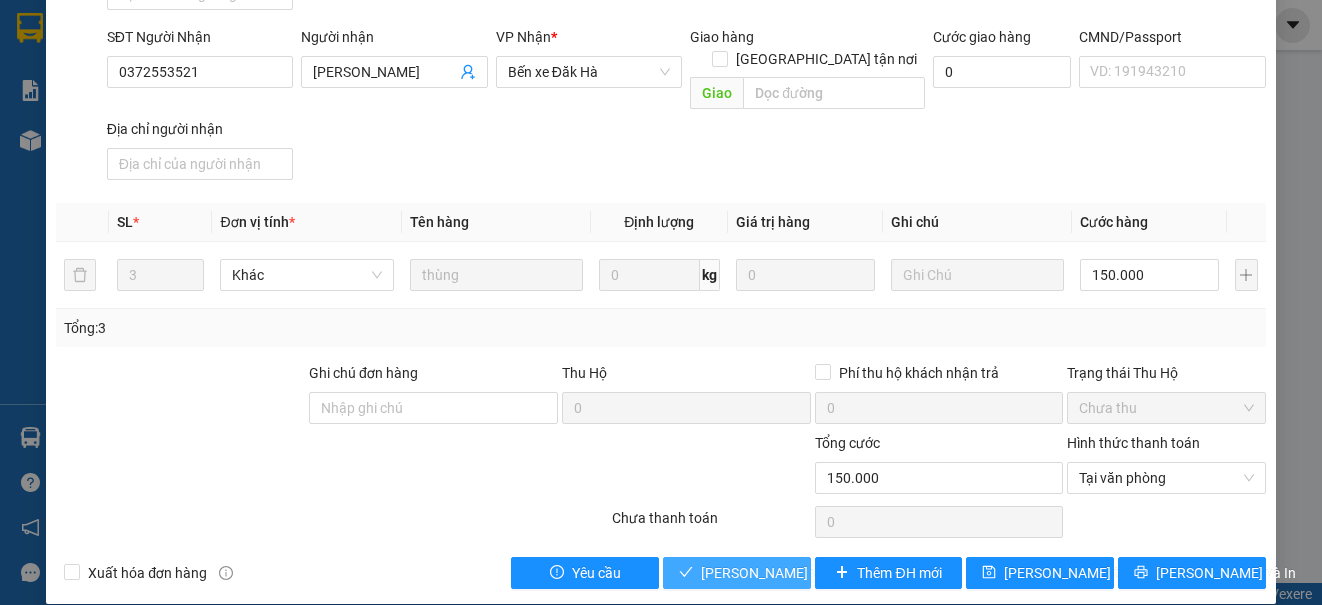 click on "[PERSON_NAME] và Giao hàng" at bounding box center [797, 573] 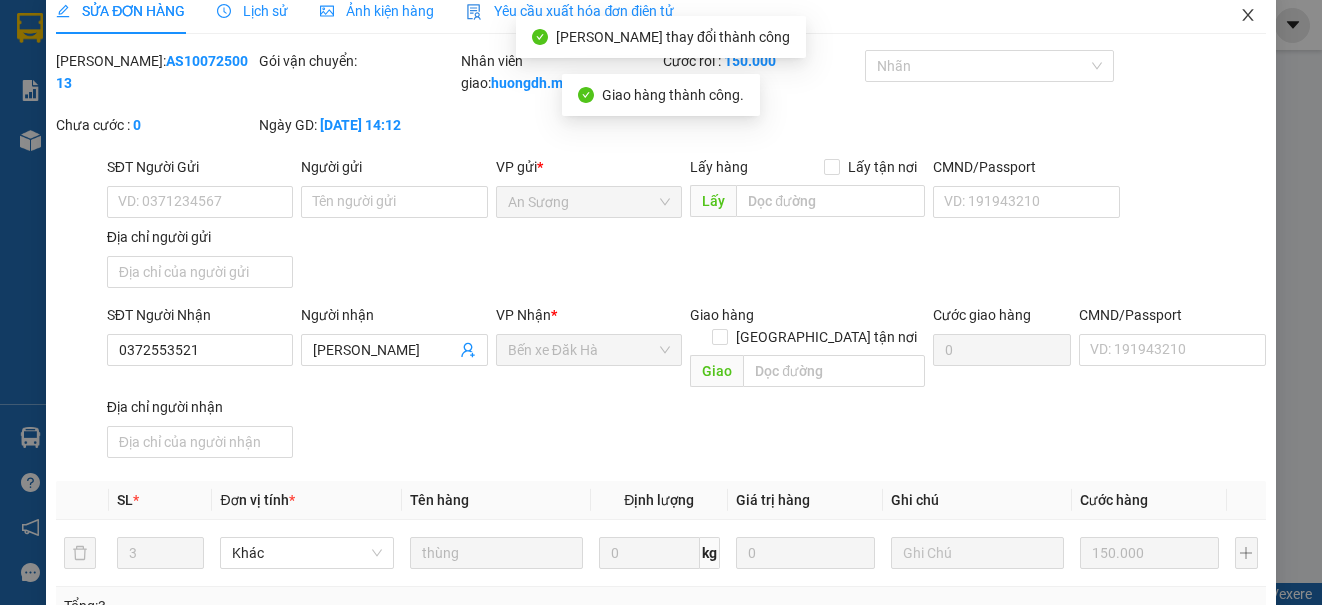 scroll, scrollTop: 0, scrollLeft: 0, axis: both 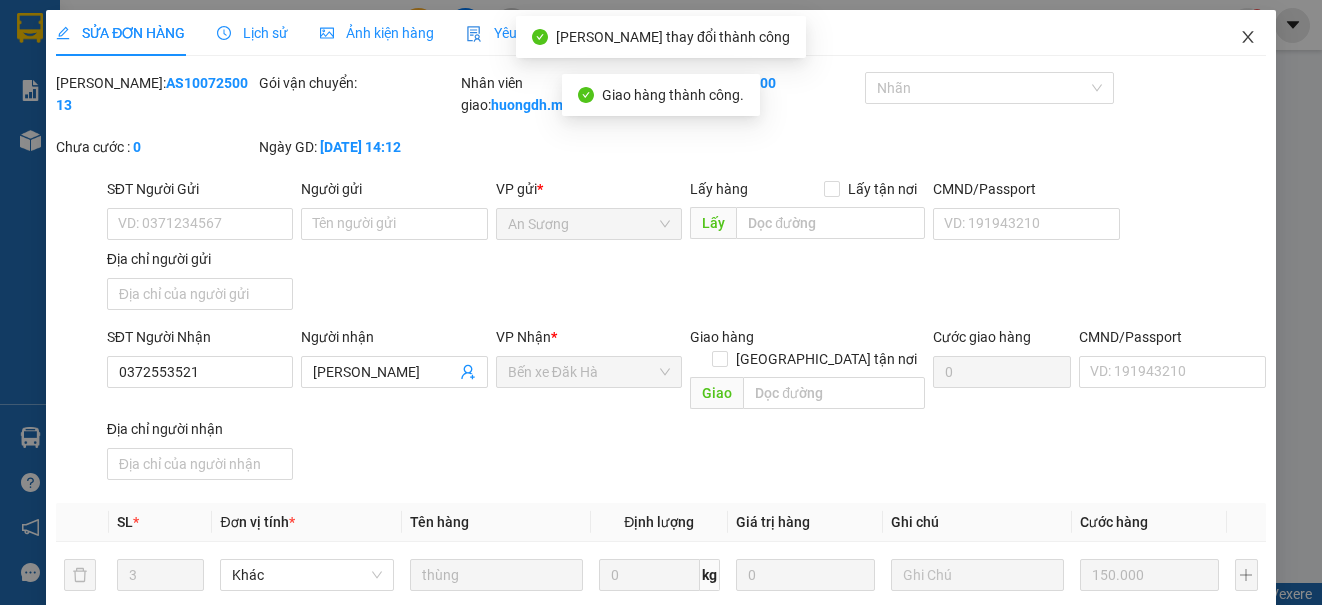 click 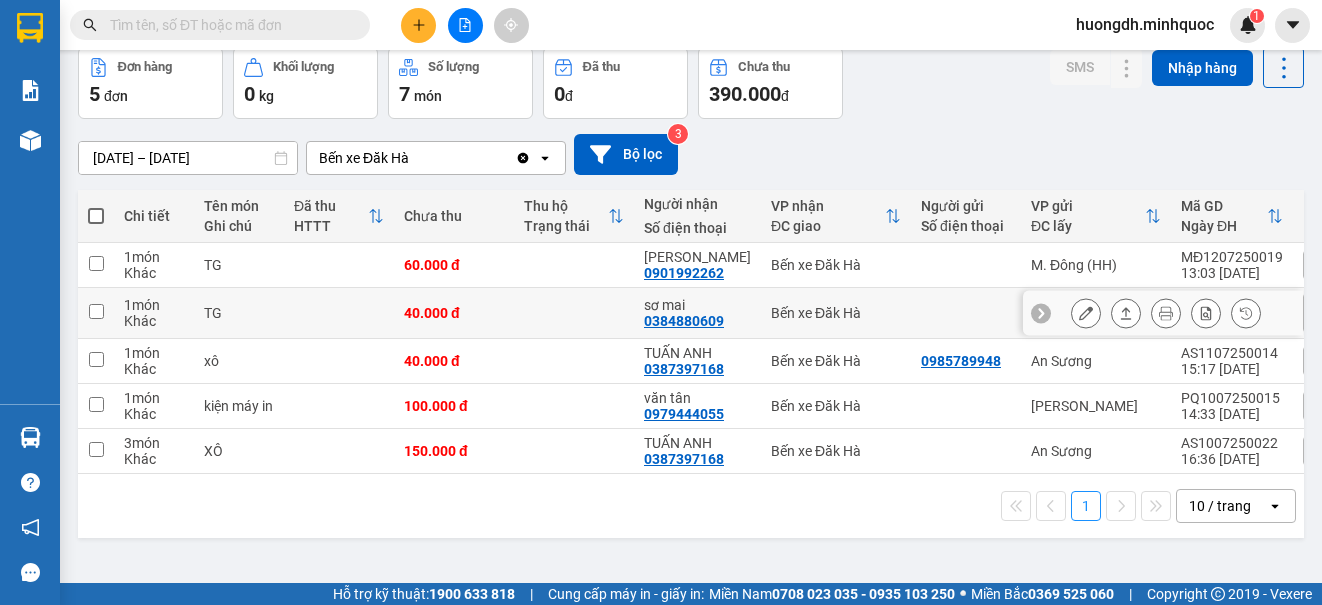 scroll, scrollTop: 0, scrollLeft: 0, axis: both 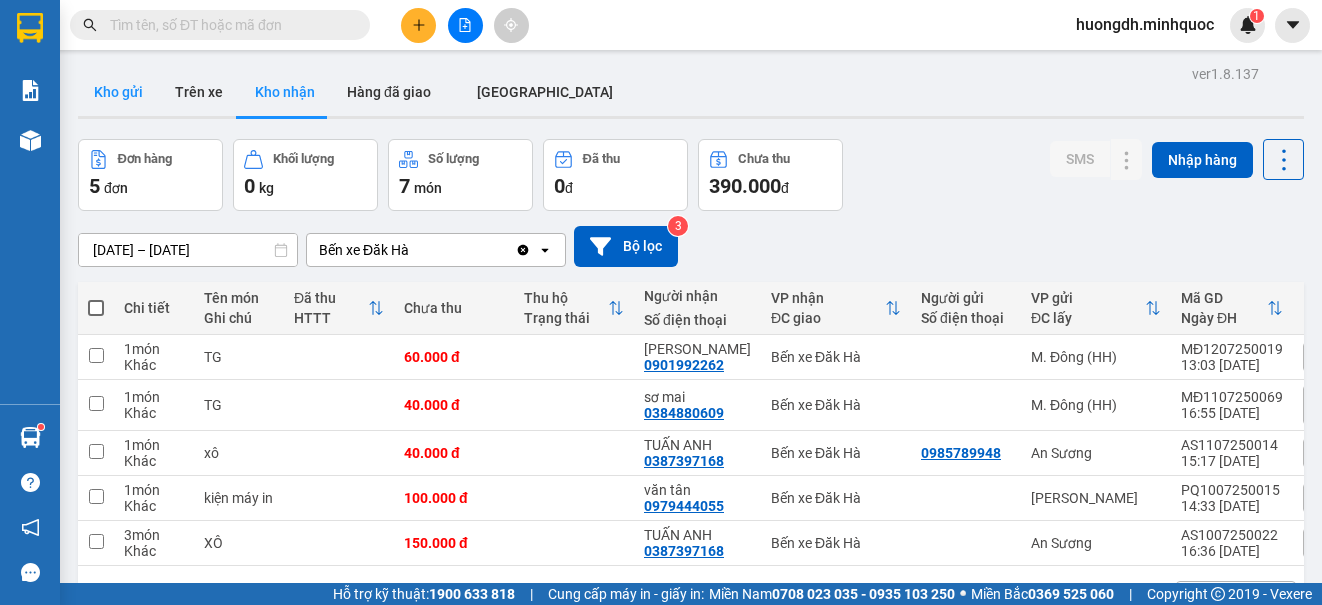 click on "Kho gửi" at bounding box center (118, 92) 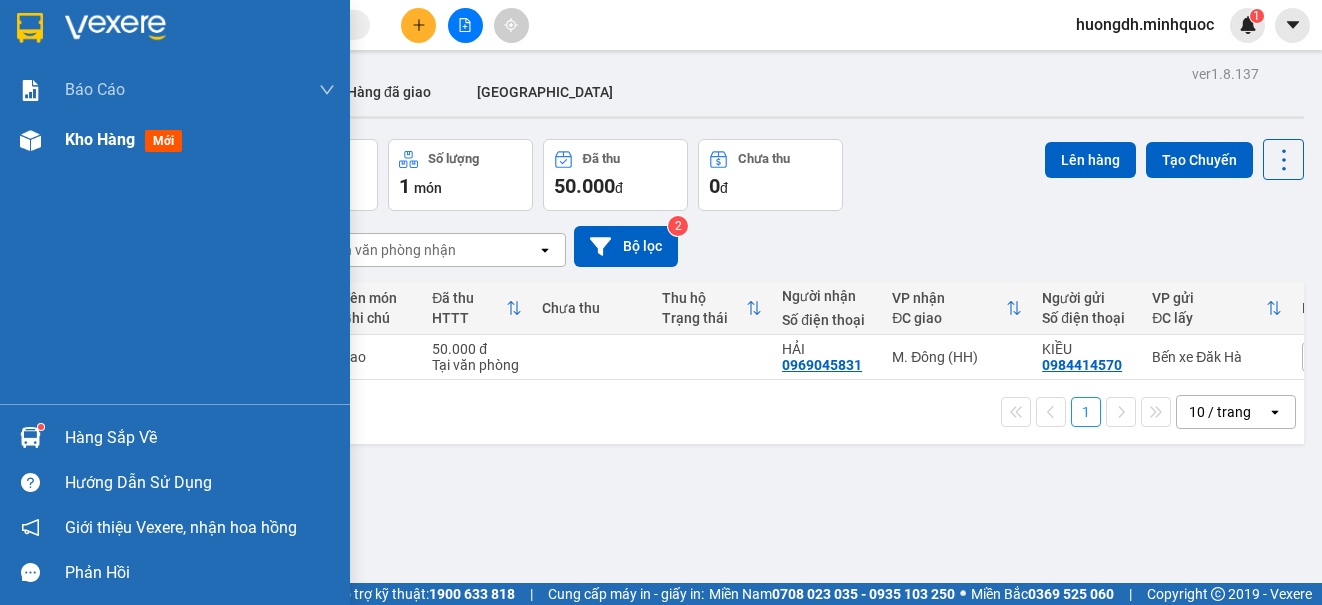 click on "Kho hàng mới" at bounding box center (175, 140) 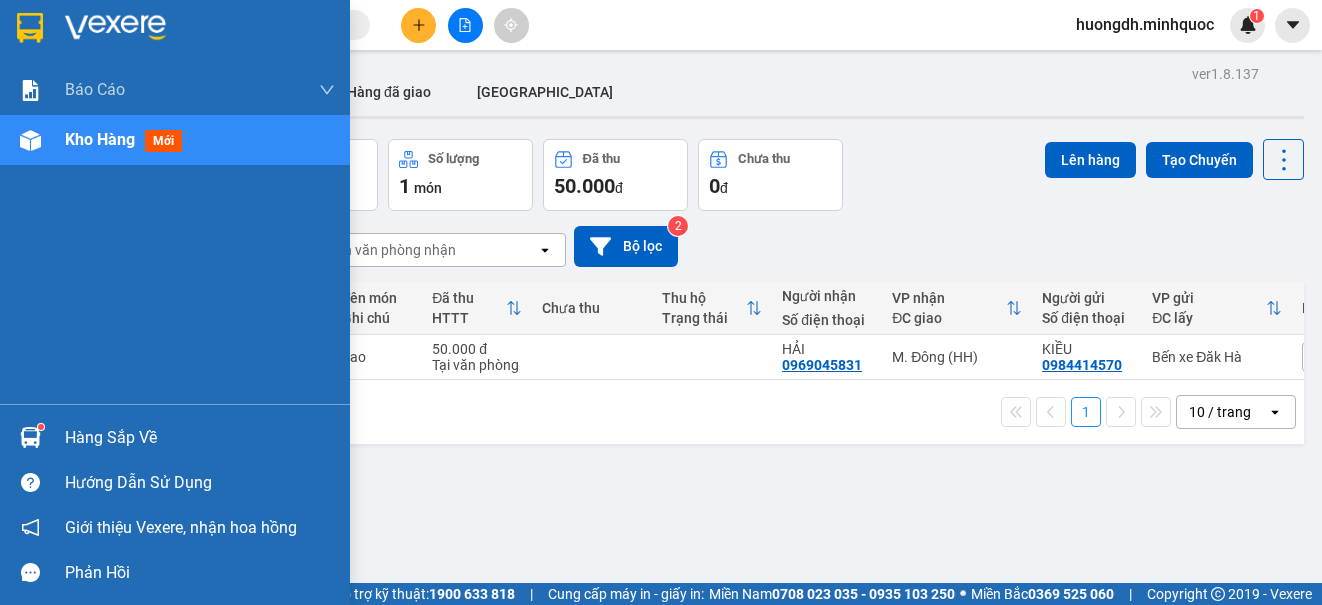 click at bounding box center [30, 140] 